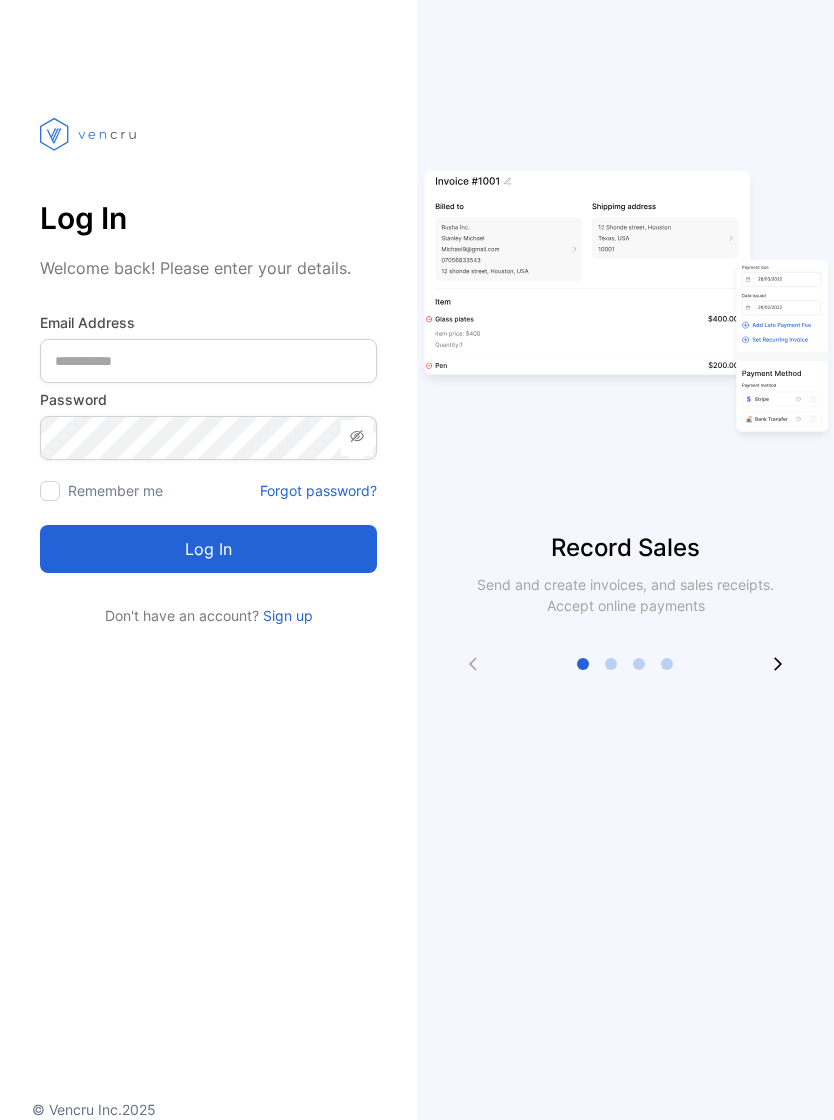 scroll, scrollTop: 0, scrollLeft: 0, axis: both 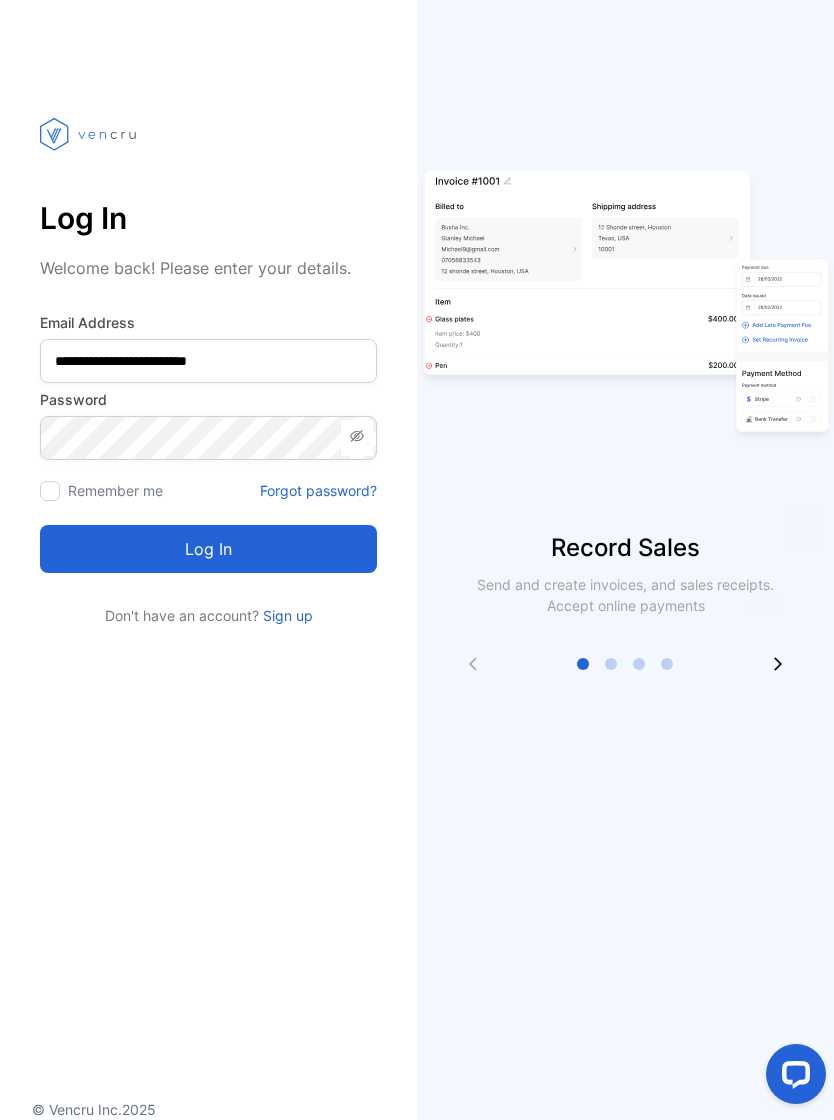click on "Log in" at bounding box center (208, 549) 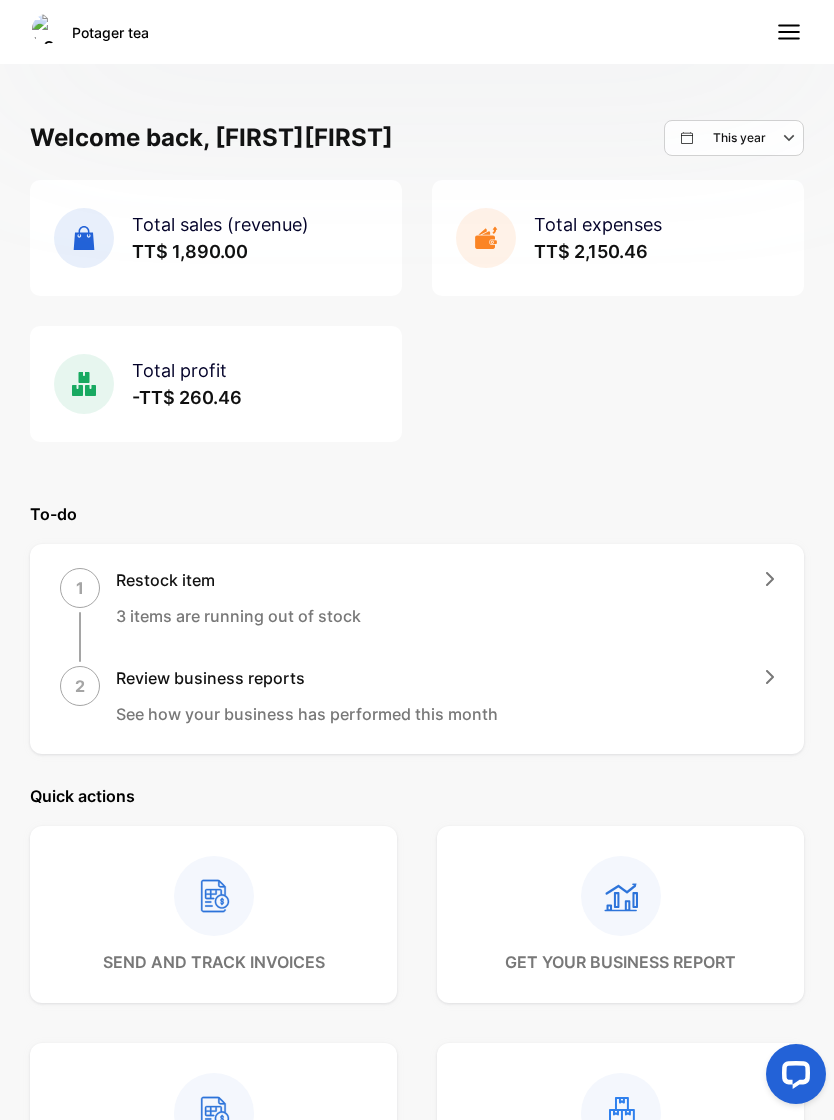 click on "This year" at bounding box center (742, 138) 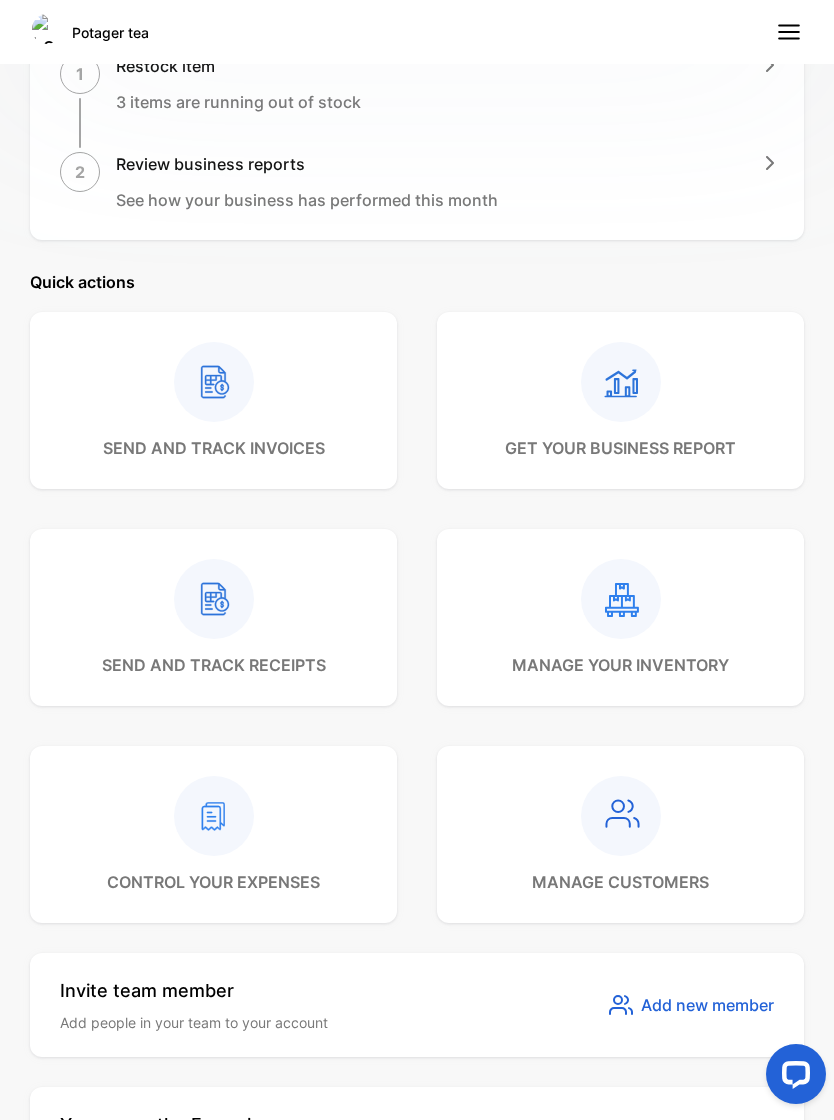 scroll, scrollTop: 553, scrollLeft: 0, axis: vertical 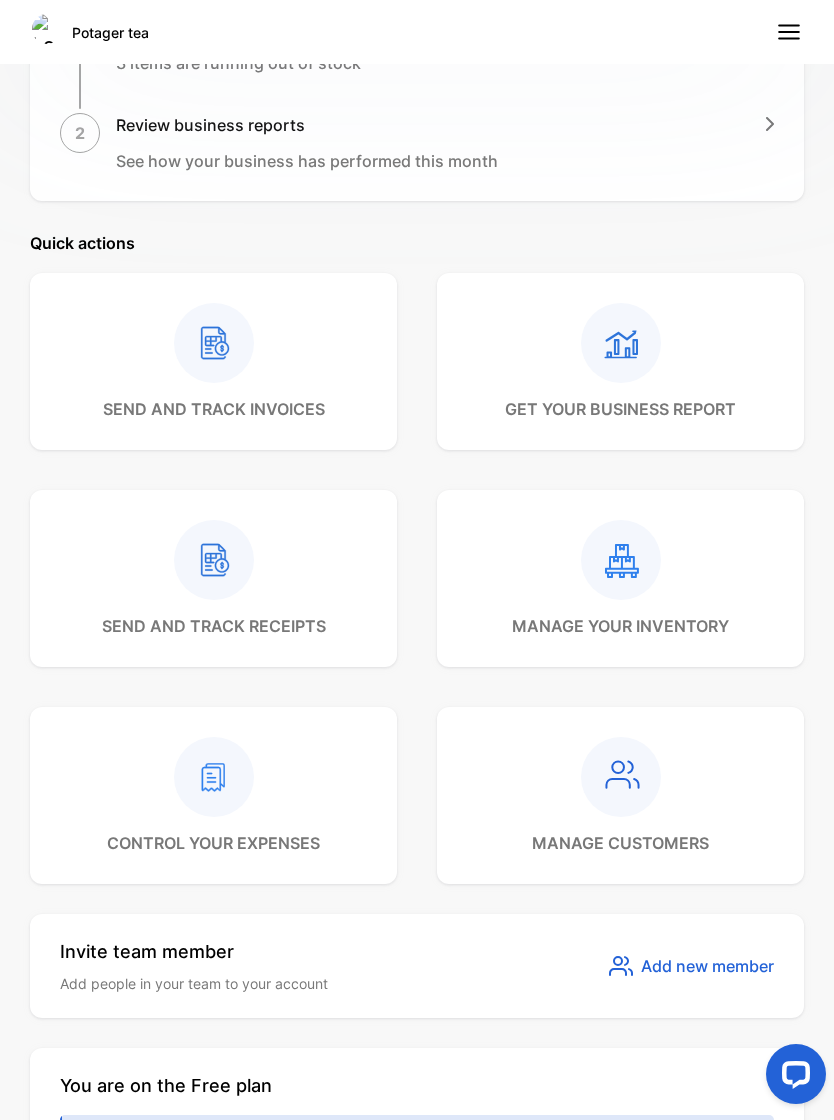 click on "get your business report" at bounding box center (620, 361) 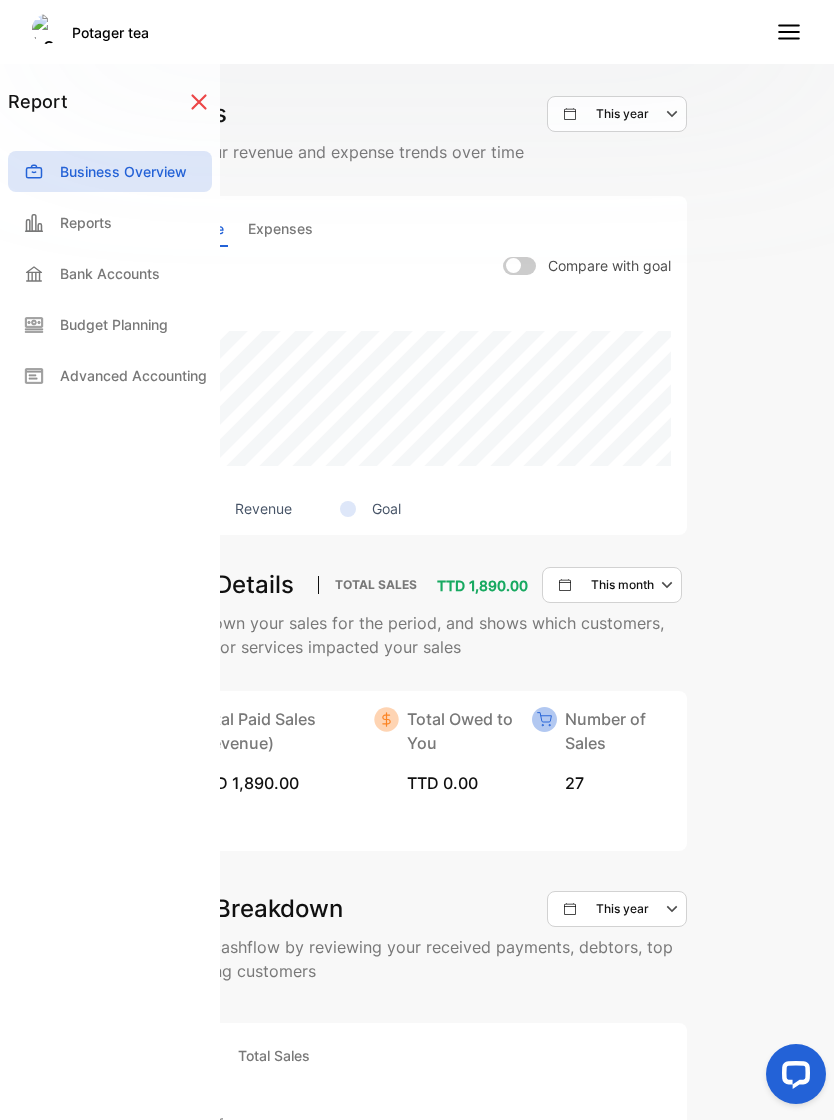 click on "report Business Overview Reports Bank Accounts Budget Planning Advanced Accounting   Create New  Have questions? Book a Demo   CA Hi  Cherisse   Here’s how your business performed so far.   This month , You made   TTD 1,890.00   in sales,   27   order(s) and sold to     0   client(s). You had   TTD 2,150.46   in expenses. Keep scrolling below to get more details on your business finance. Total Profit   PROFIT   -TTD 260.46 This month   Shows how your business is performing by analyzing your sales (revenue), expenses, and profits Total Sales (revenue) TTD 1,890.00 Total Expenses TTD 2,150.46 Total Inventory Value TTD 700.00 Trends This year   Track your revenue and expense trends over time   Revenue Expenses Compare with goal Revenue Goal Sales Details   Total Sales   TTD 1,890.00 This month   Breaks down your sales for the period, and shows which customers, products or services impacted your sales Total Paid Sales (Revenue) TTD 1,890.00 Total Owed to You TTD 0.00 Number of Sales 27 Sales Breakdown This year" at bounding box center (417, 608) 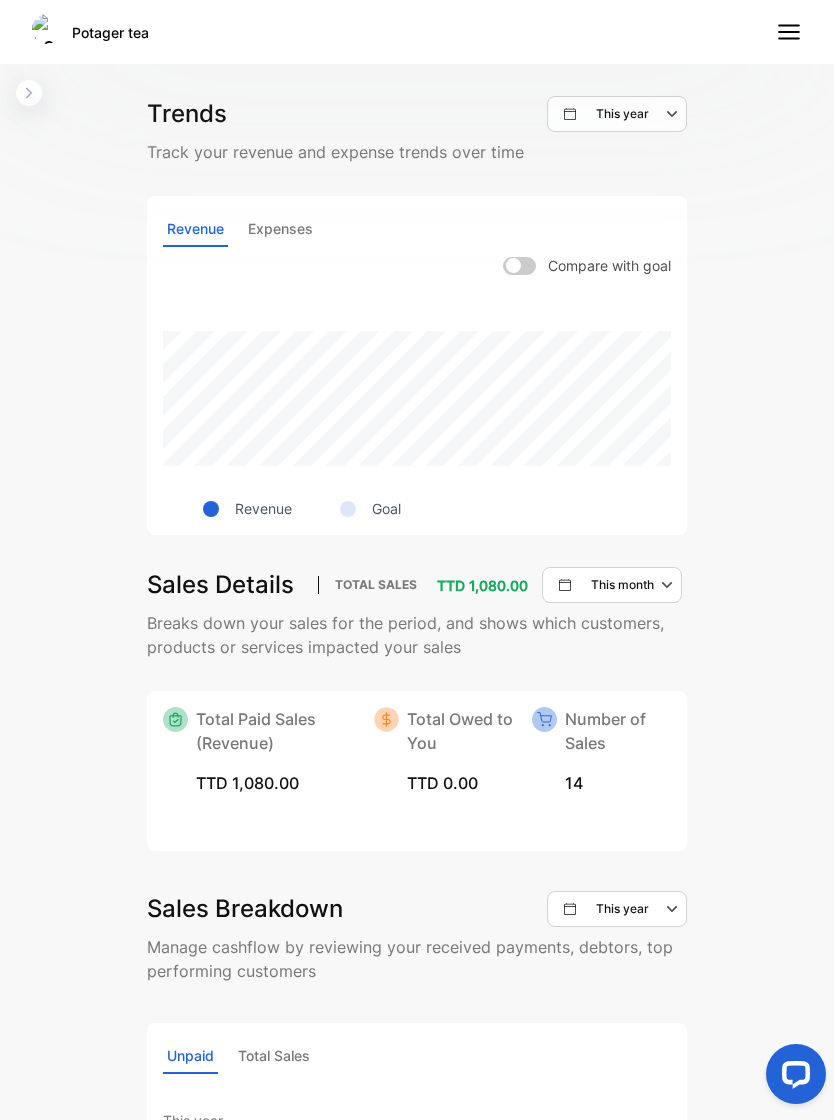 click at bounding box center [667, 585] 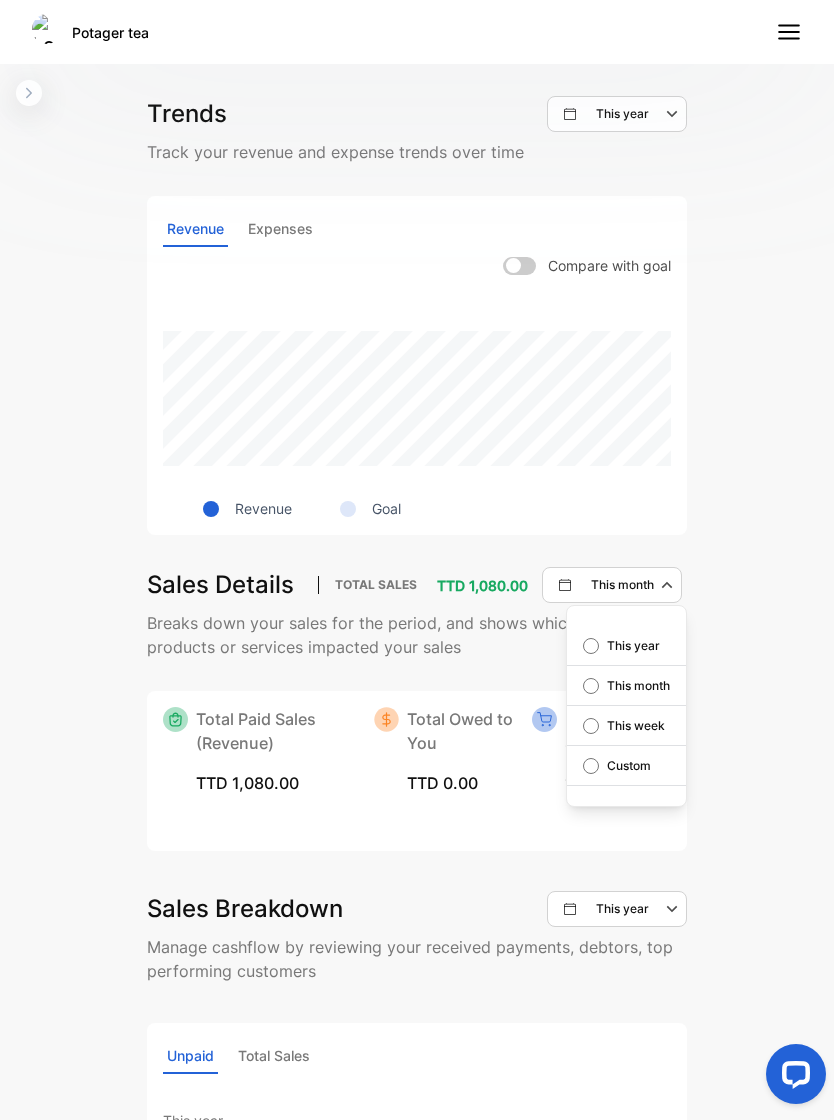 click on "This month" at bounding box center [633, 646] 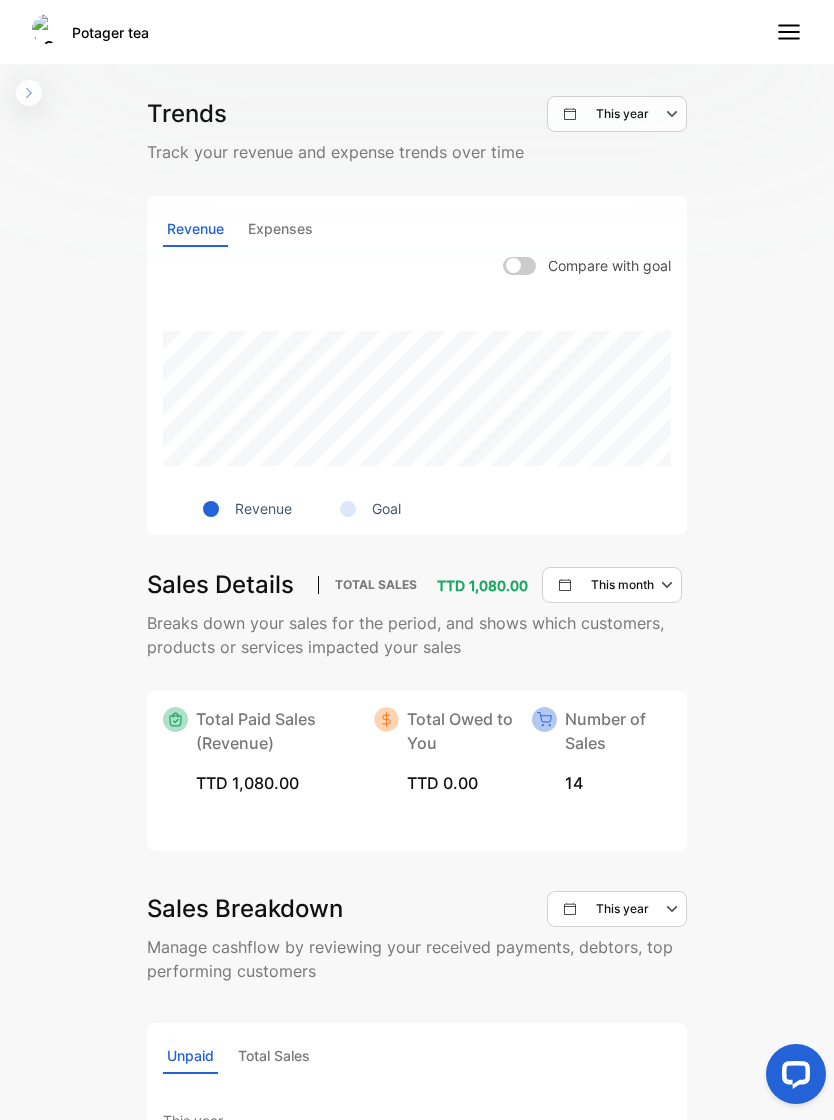 click at bounding box center (674, 114) 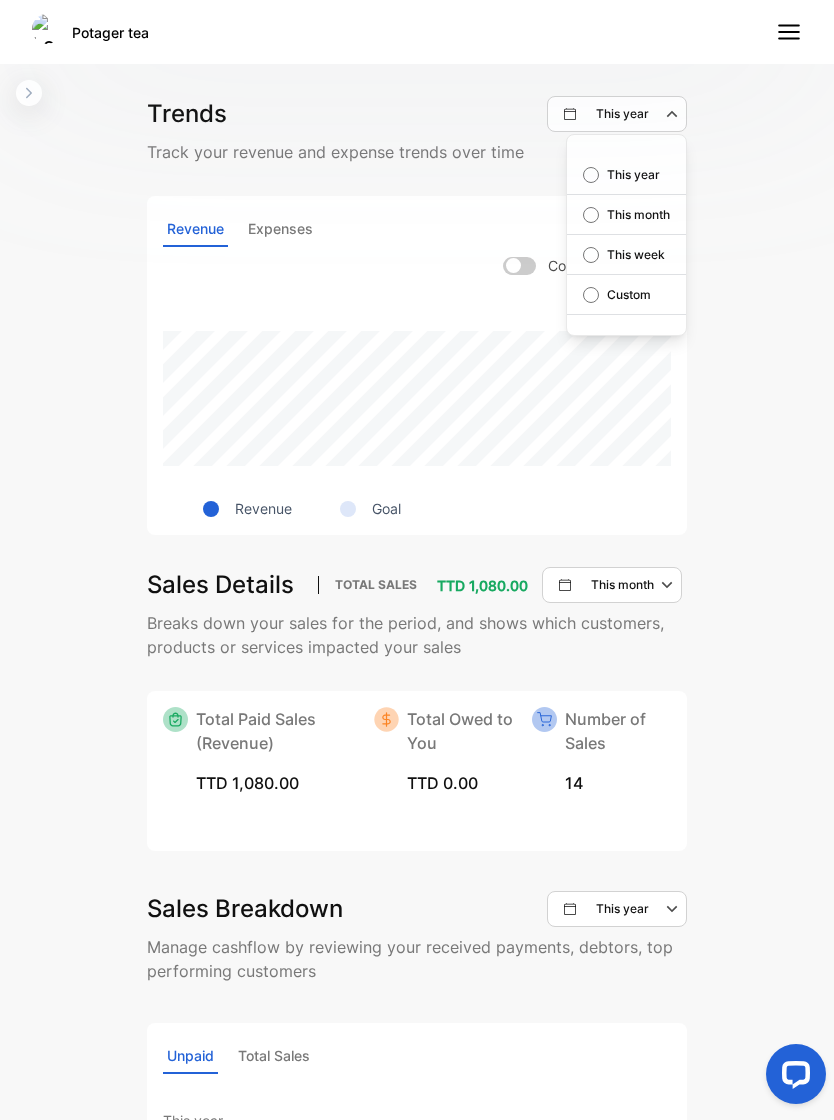 click on "This week" at bounding box center [633, 175] 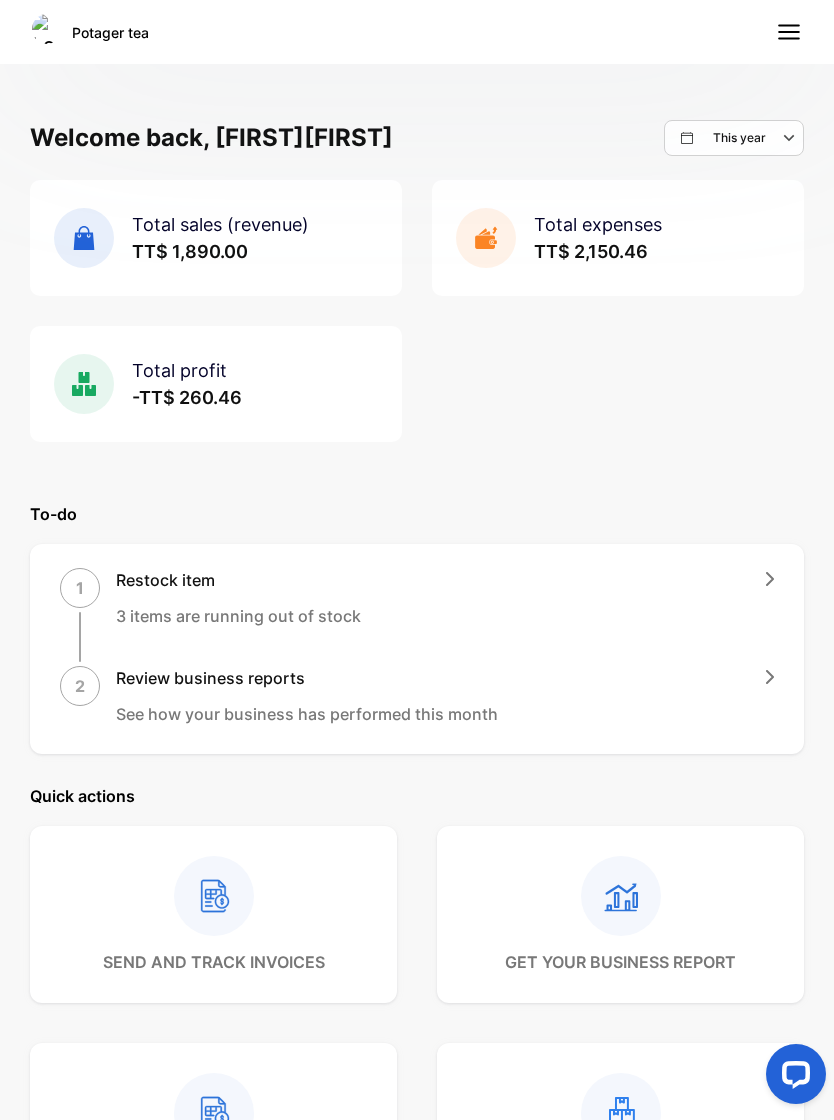 scroll, scrollTop: 0, scrollLeft: 0, axis: both 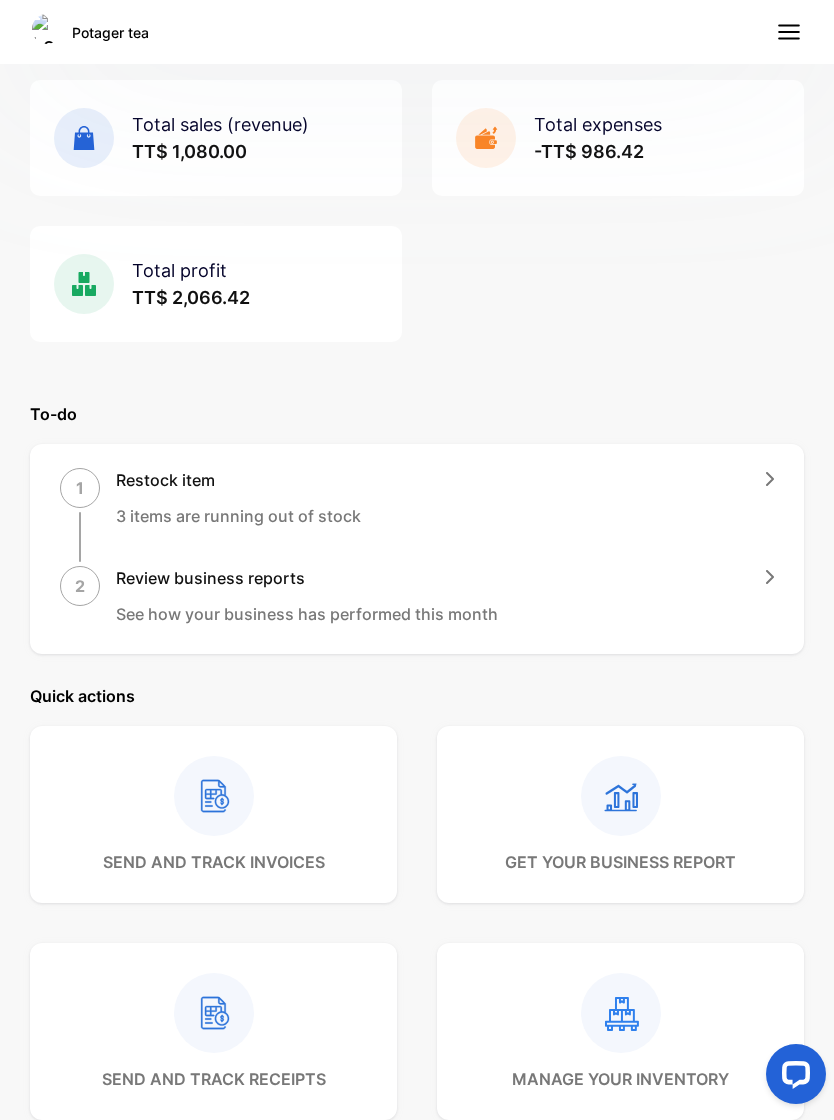 click on "Welcome back,  Cherisse This month   Total sales (revenue) TT$ 1,080.00 Total expenses -TT$ 986.42 Total profit TT$ 2,066.42 Let's get you started Watch tutorials Set up your business profile Upload your business logo, address, and more Add your products or services Upload the items you sell to your inventory Record an invoice or receipt Create and send invoices or sales receipts to your customers Review your business reports Review and track your profits, sales, debtors, and more  To-do 1 Restock item 3 items are running out of stock 2 Review business reports See how your business has performed this month Quick actions send and track invoices get your business report send and track receipts manage your inventory control your expenses manage customers Invite team member Add people in your team to your account Add new member You are on the Free plan 364  days till the plan expires Select plan Help center Documentation Explore our guides, tutorials and videos of all Vencru features Get familiar Feature request" at bounding box center (417, 616) 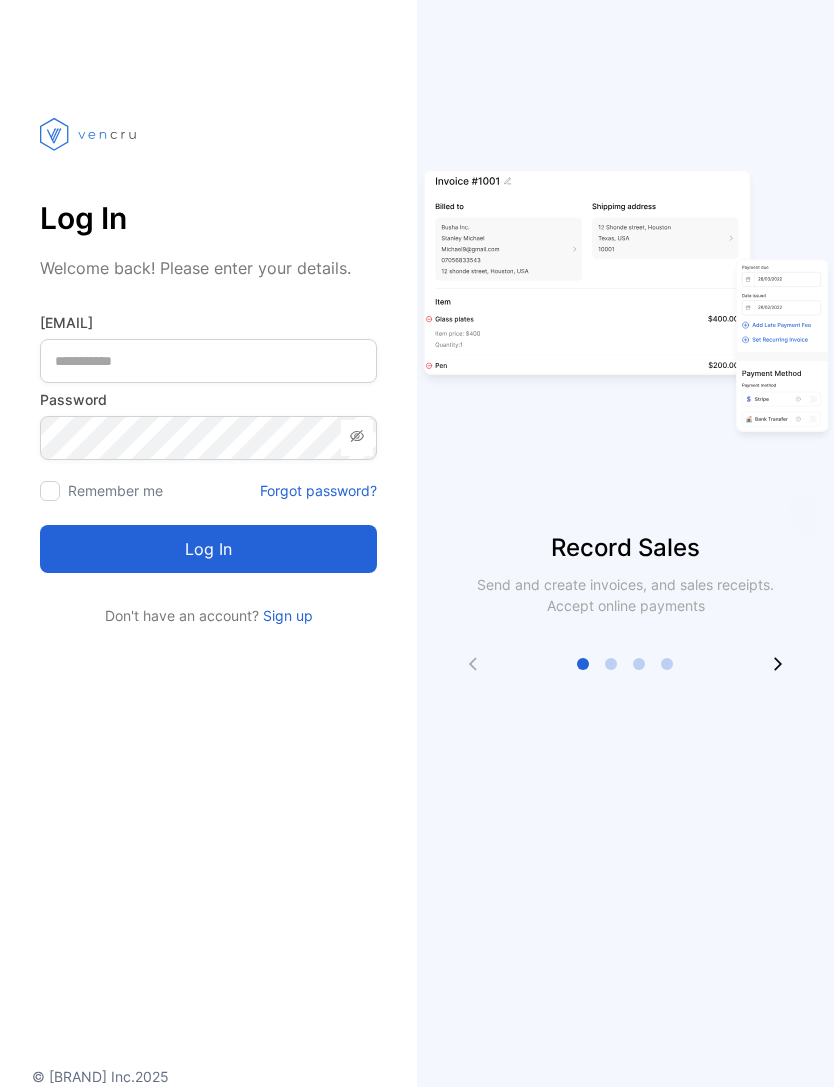 scroll, scrollTop: 0, scrollLeft: 0, axis: both 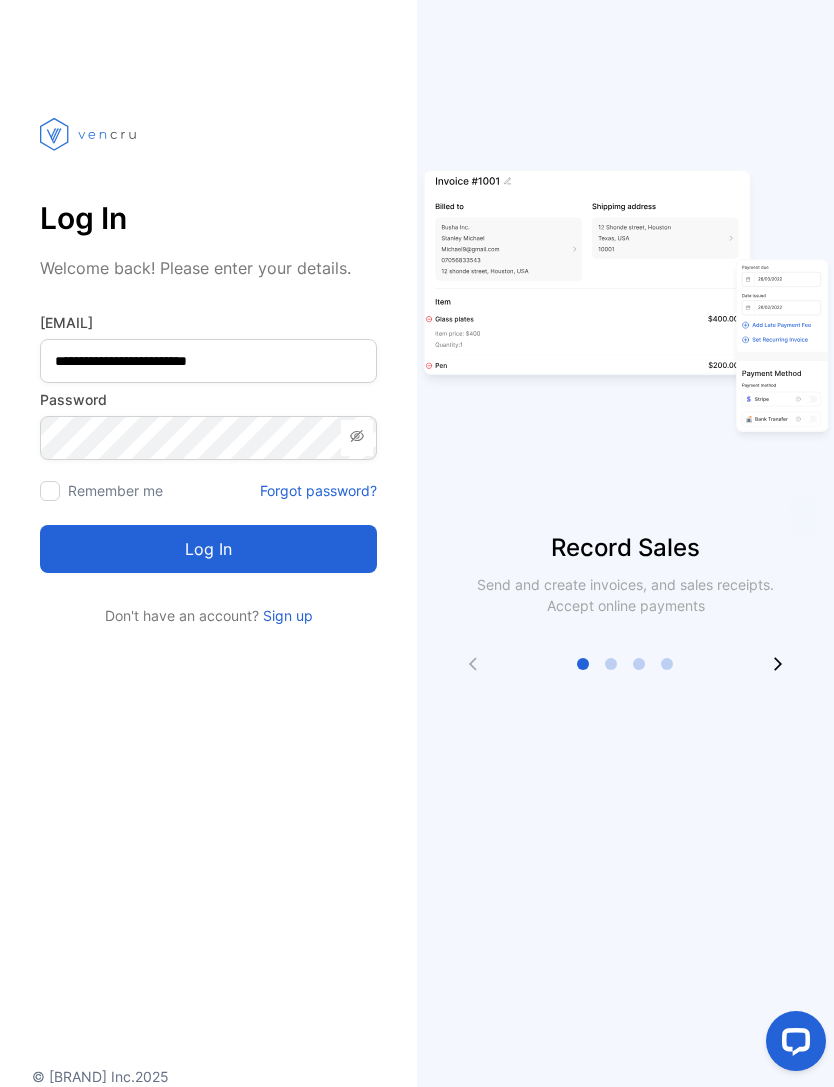 click on "Log in" at bounding box center [208, 549] 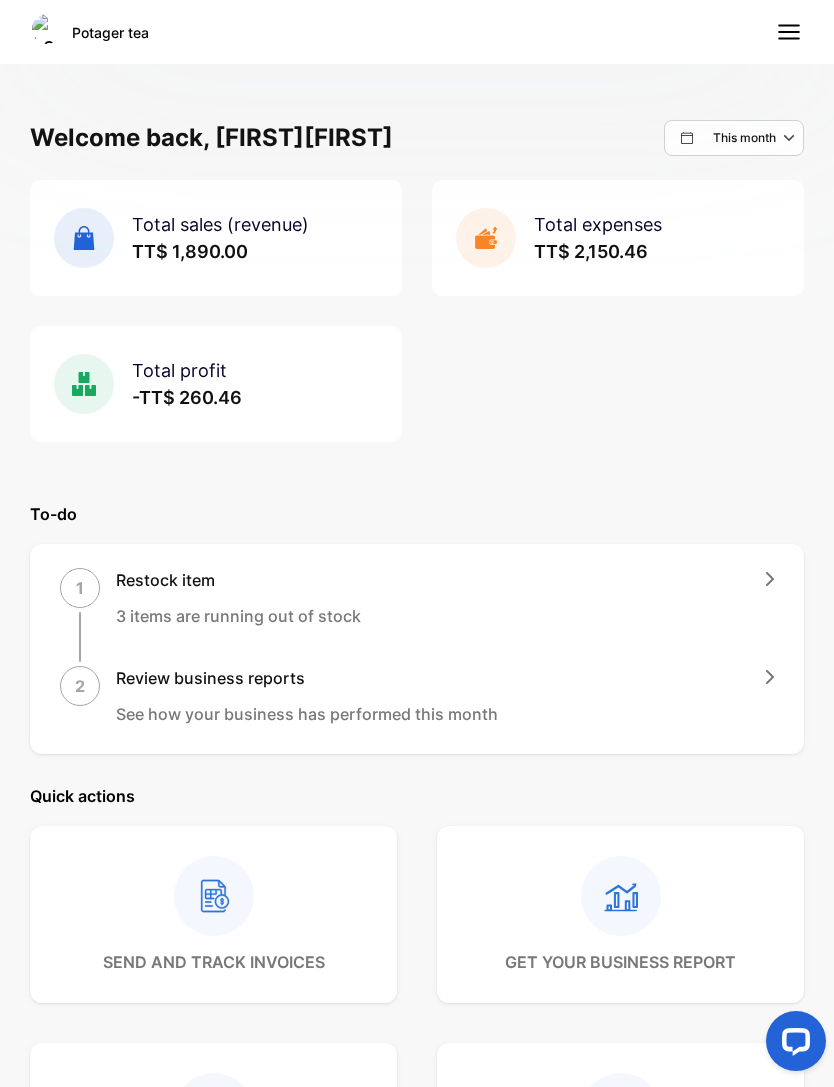click on "This month" at bounding box center (744, 138) 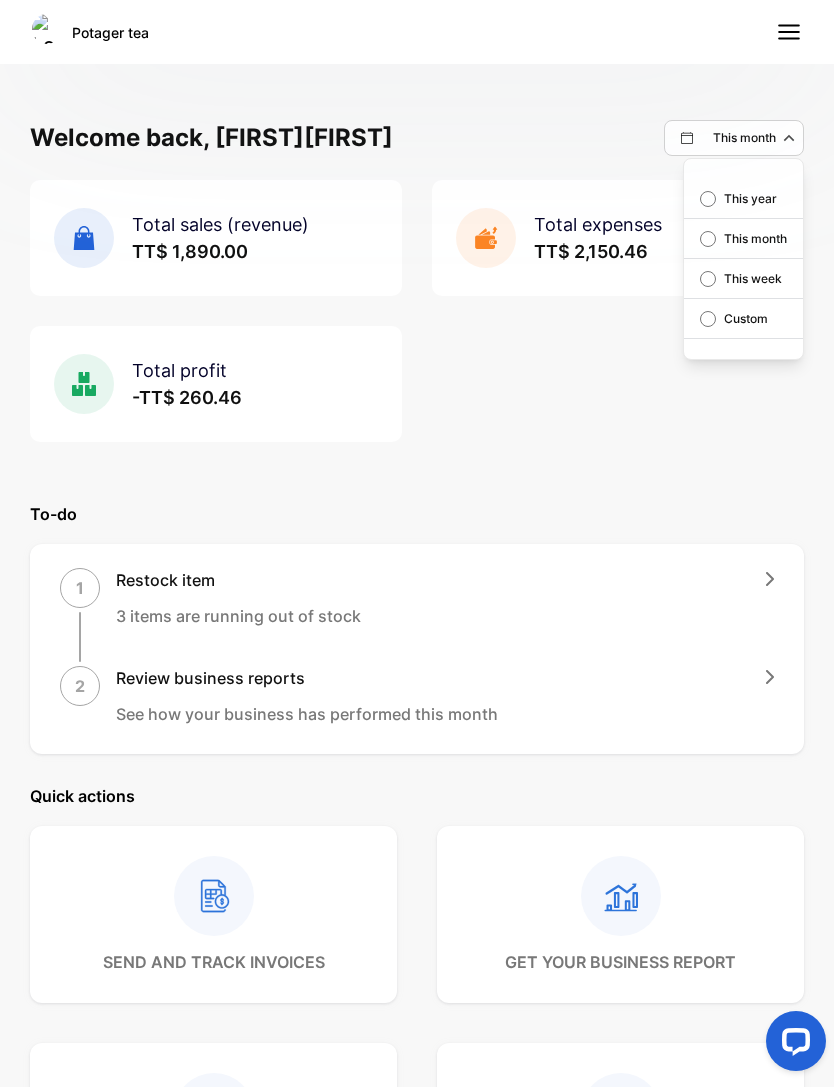 click on "This year" at bounding box center (750, 199) 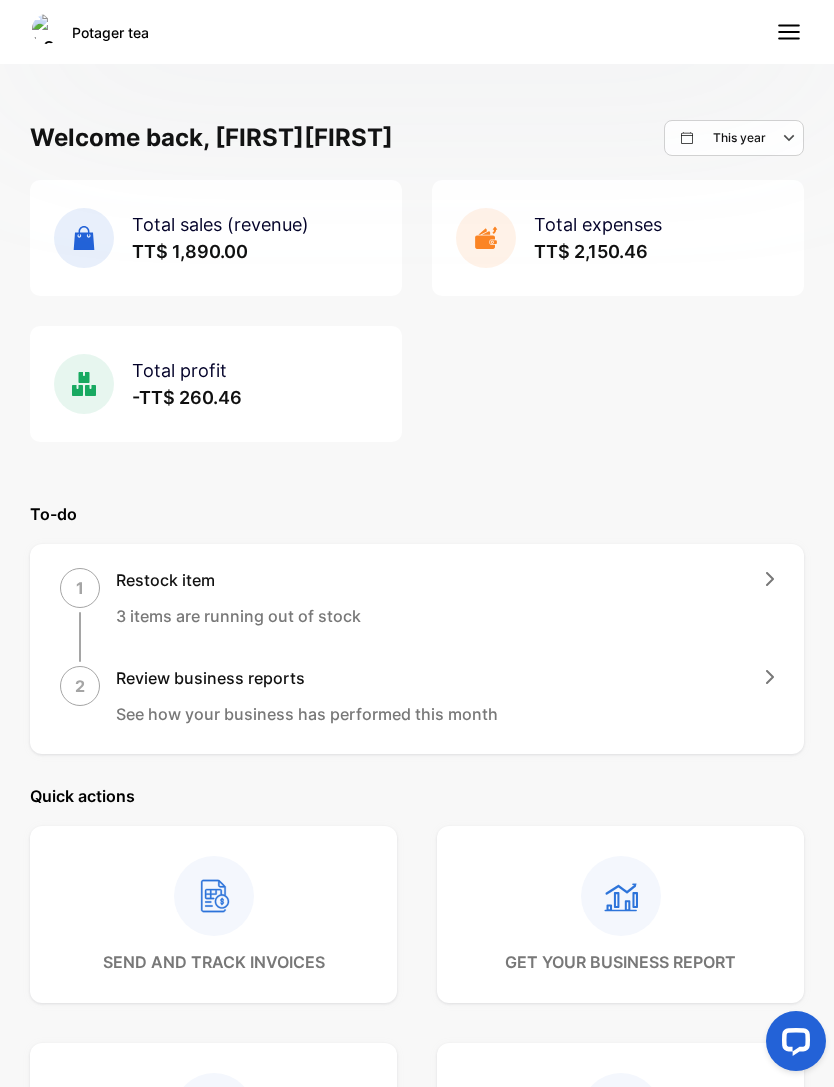 click at bounding box center [789, 32] 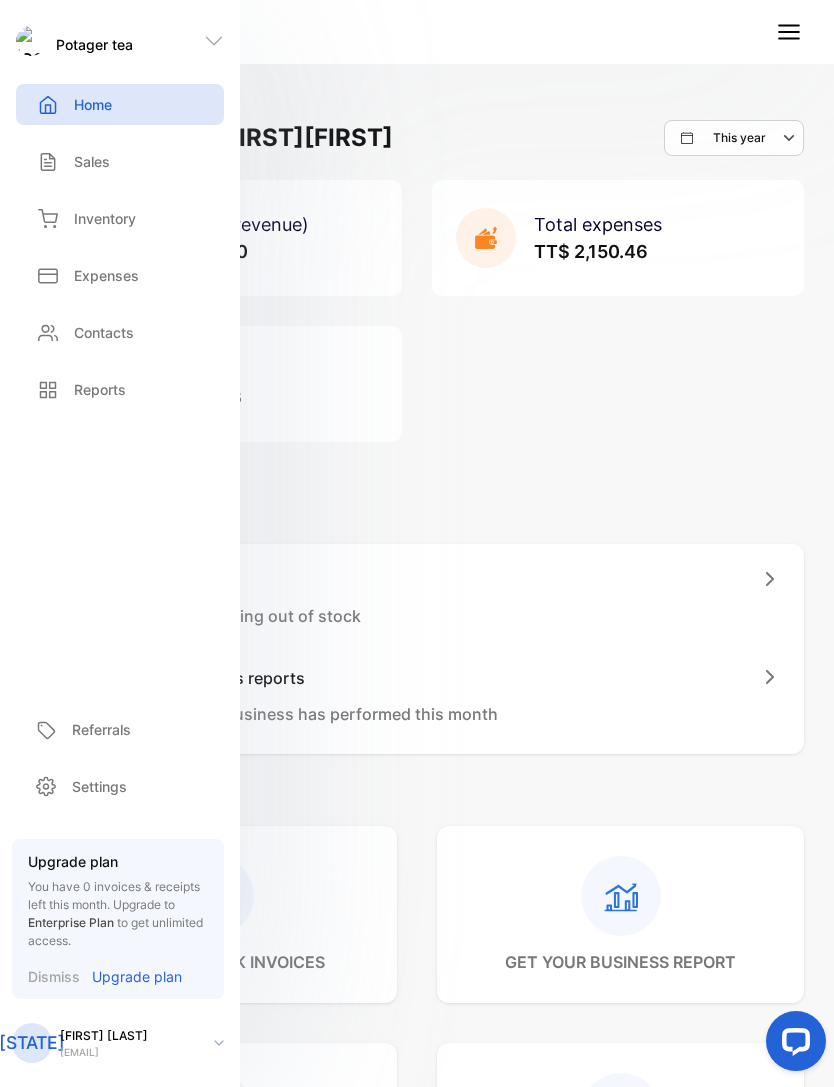 click on "Inventory" at bounding box center (92, 161) 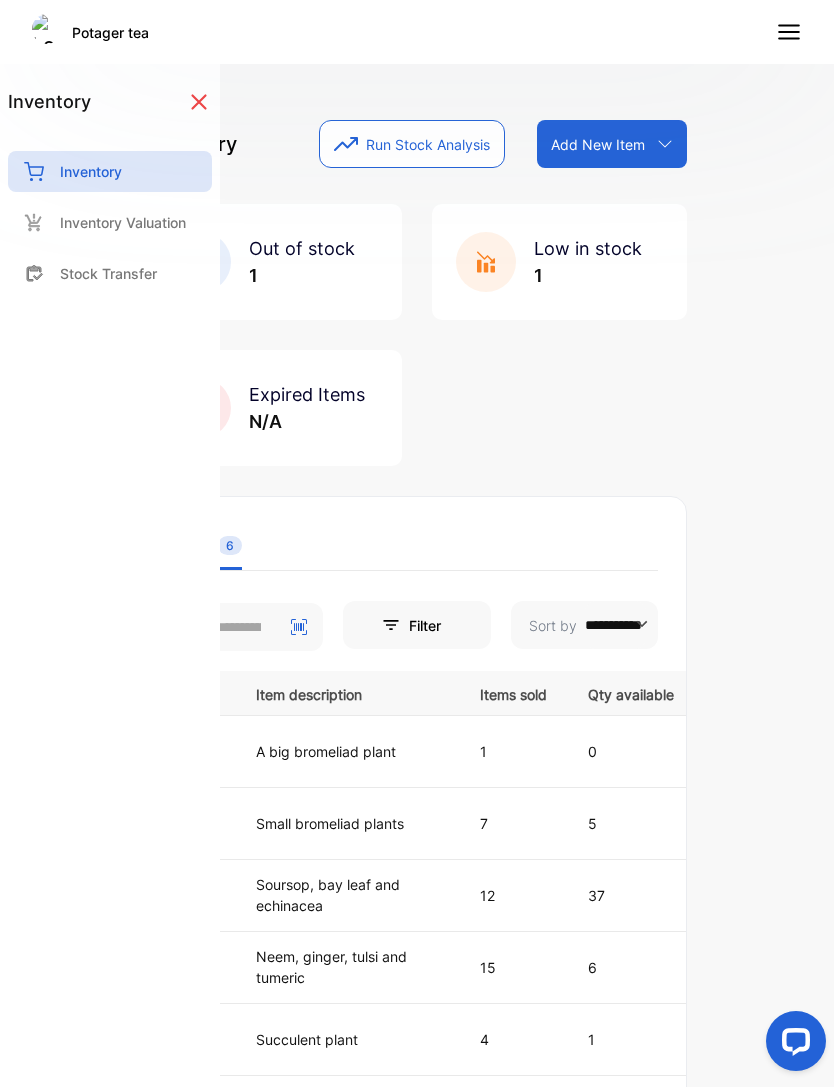 scroll, scrollTop: 0, scrollLeft: 211, axis: horizontal 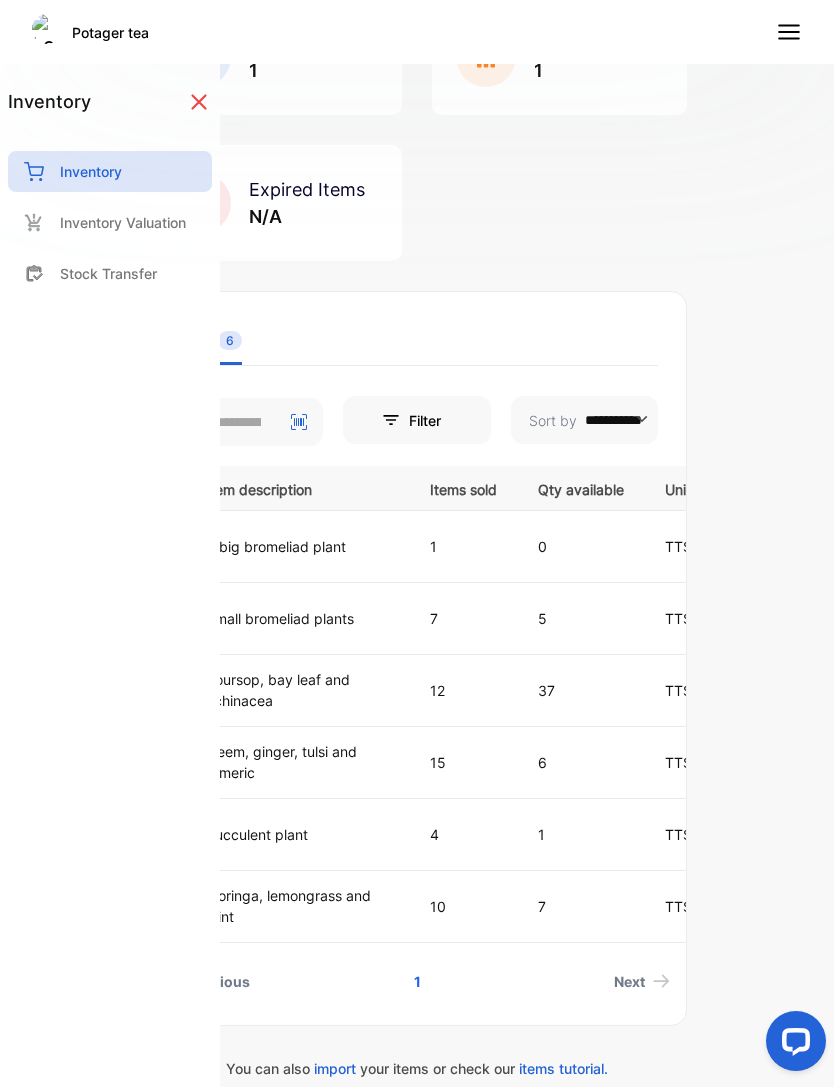 click at bounding box center (199, 102) 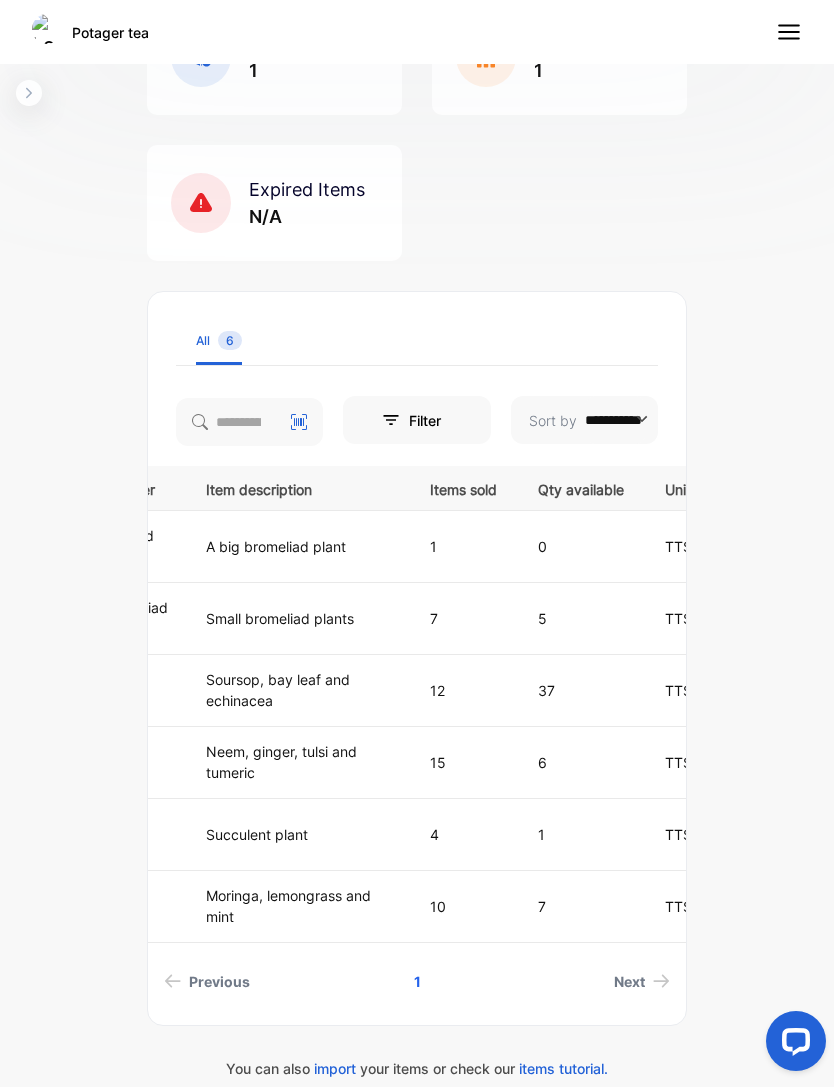 scroll, scrollTop: 205, scrollLeft: 0, axis: vertical 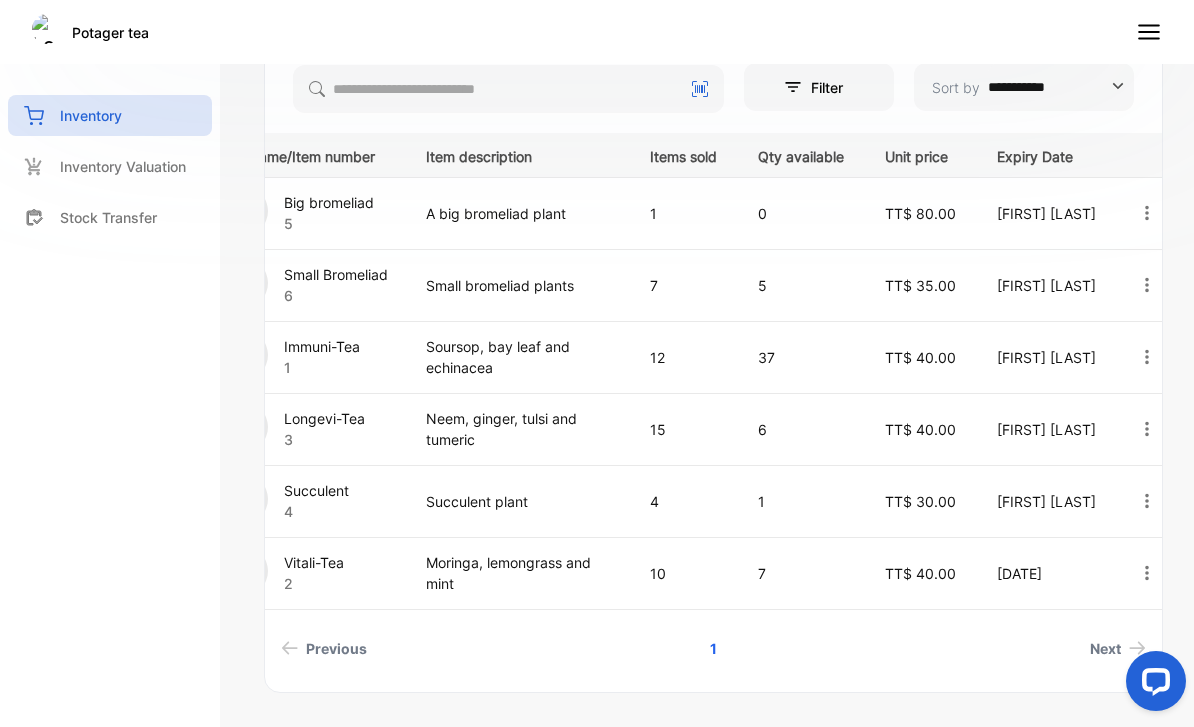 click on "Inventory" at bounding box center (91, 115) 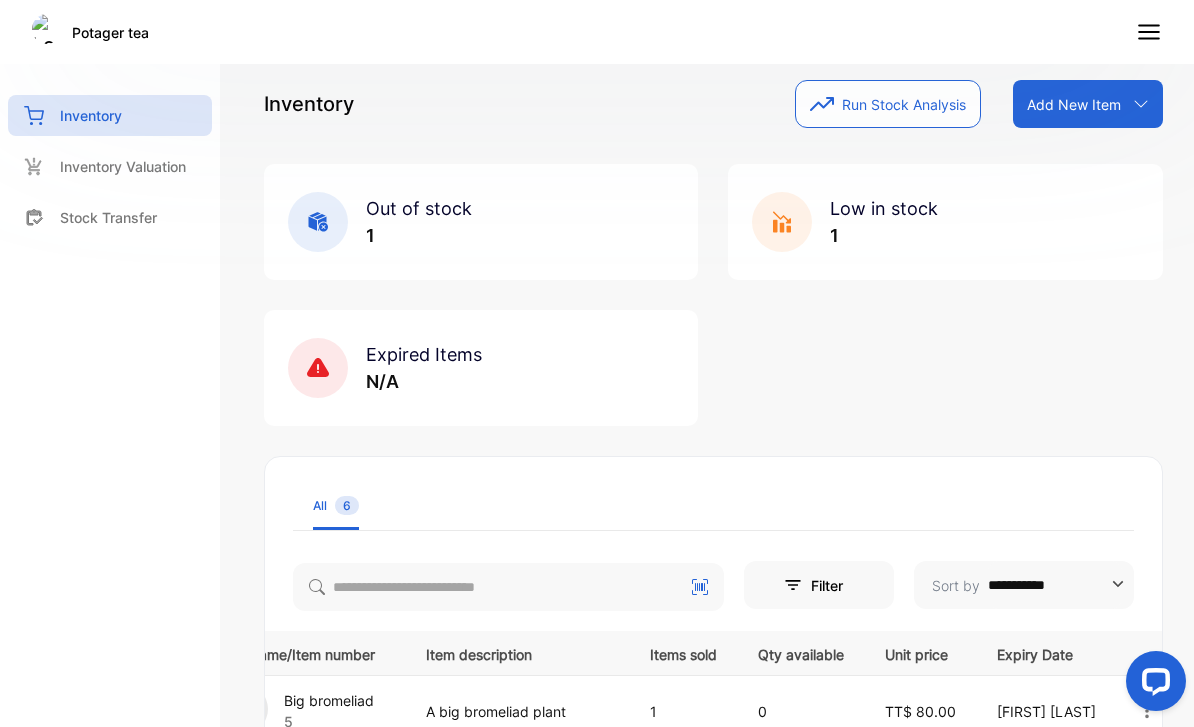 scroll, scrollTop: 0, scrollLeft: 0, axis: both 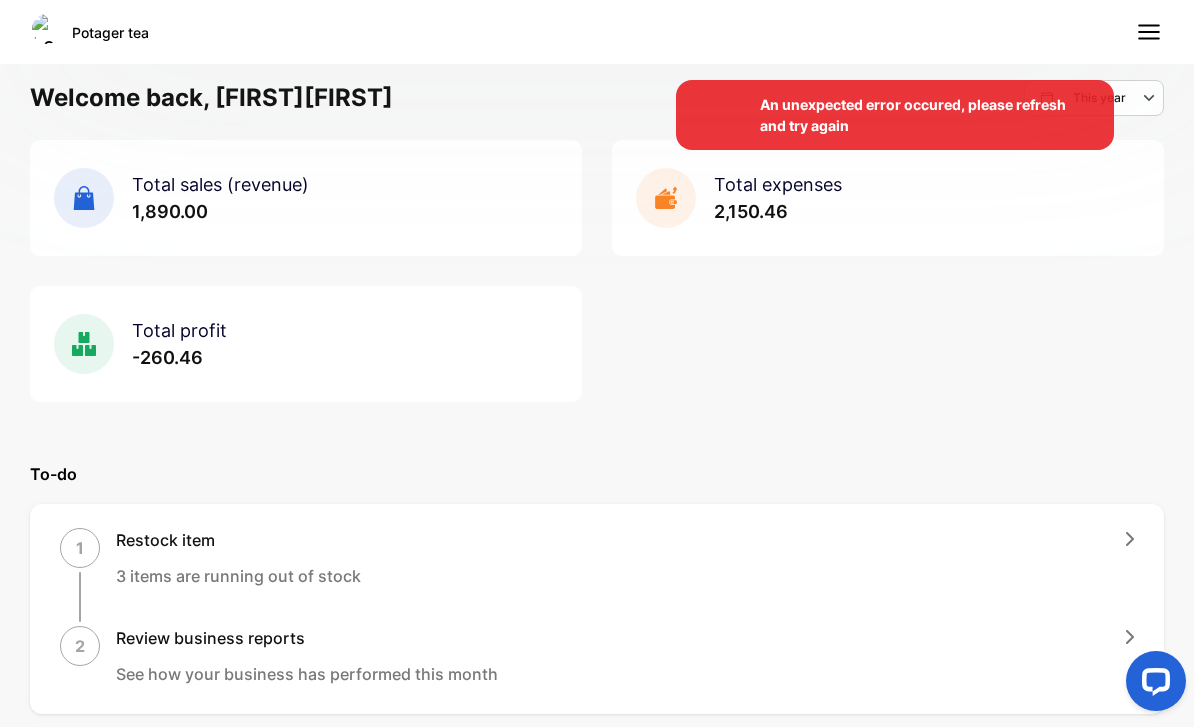 click on "An unexpected error occured, please refresh and try again" at bounding box center [597, 363] 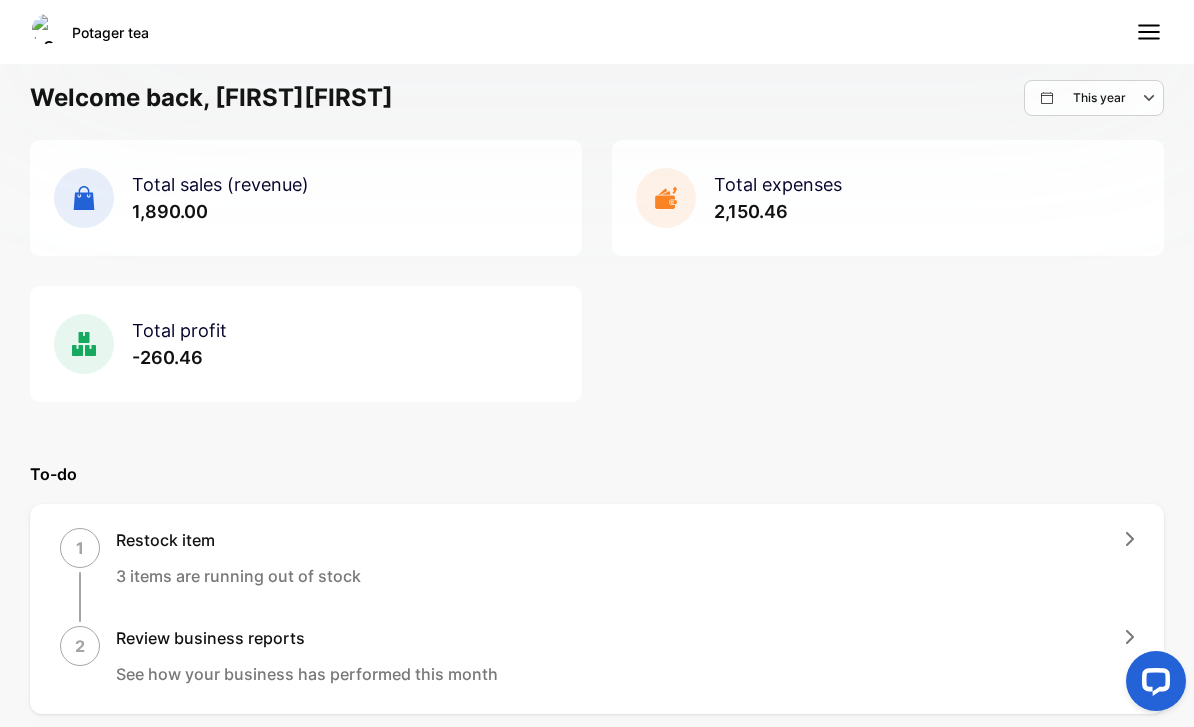 click at bounding box center (47, 29) 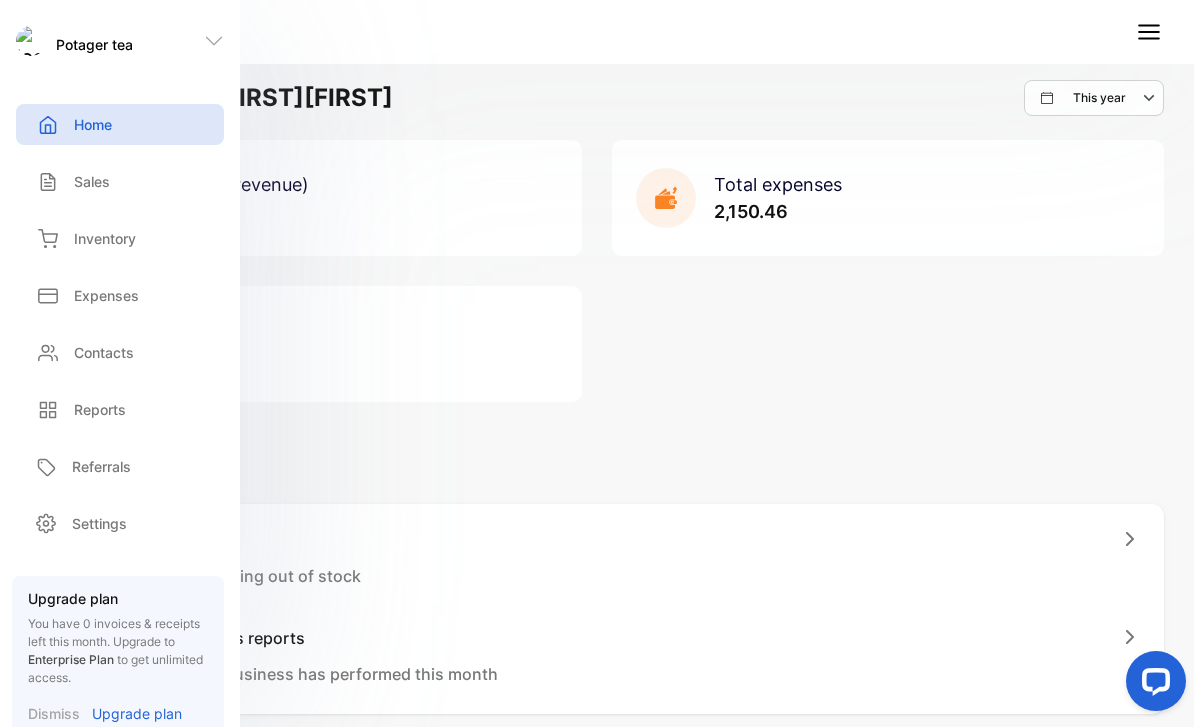 click at bounding box center [1149, 39] 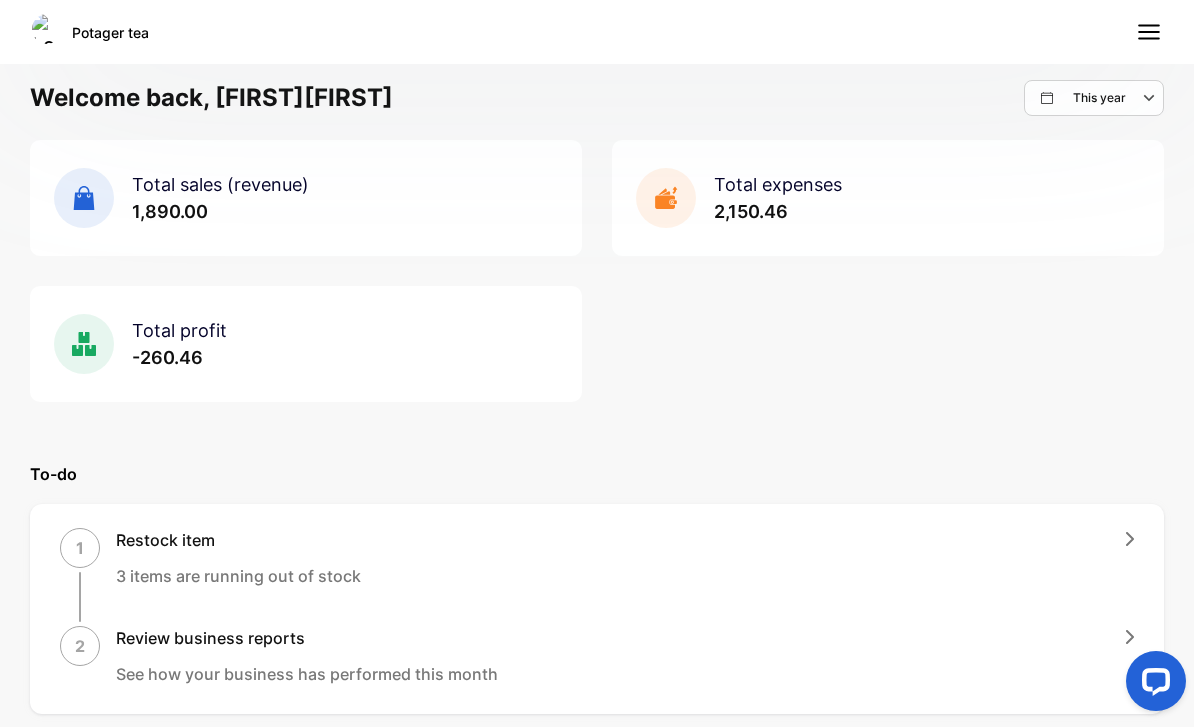 click at bounding box center (1149, 32) 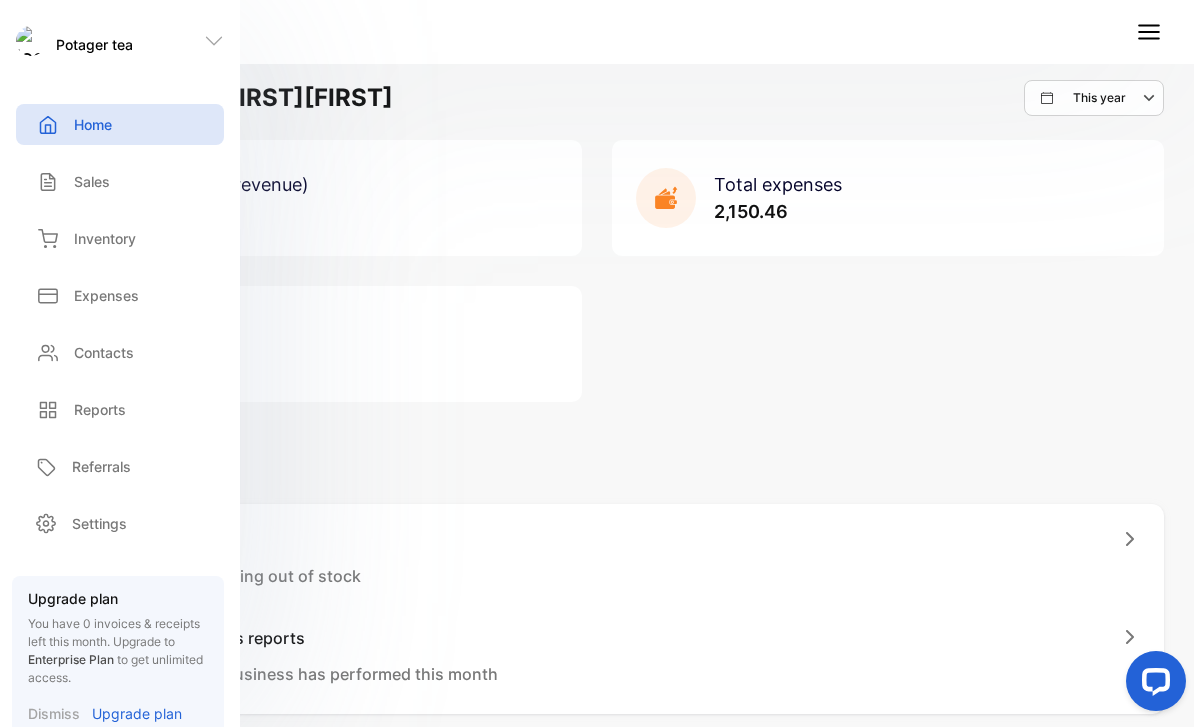 click on "Sales" at bounding box center (92, 181) 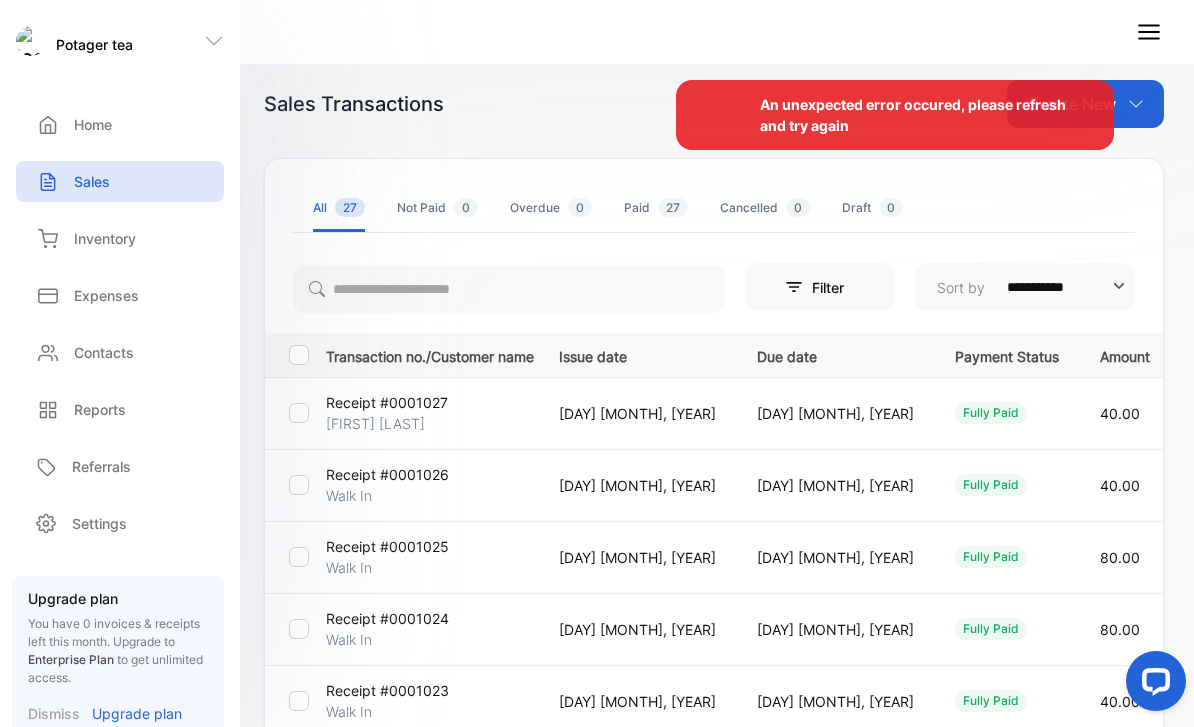 click on "An unexpected error occured, please refresh and try again" at bounding box center [597, 363] 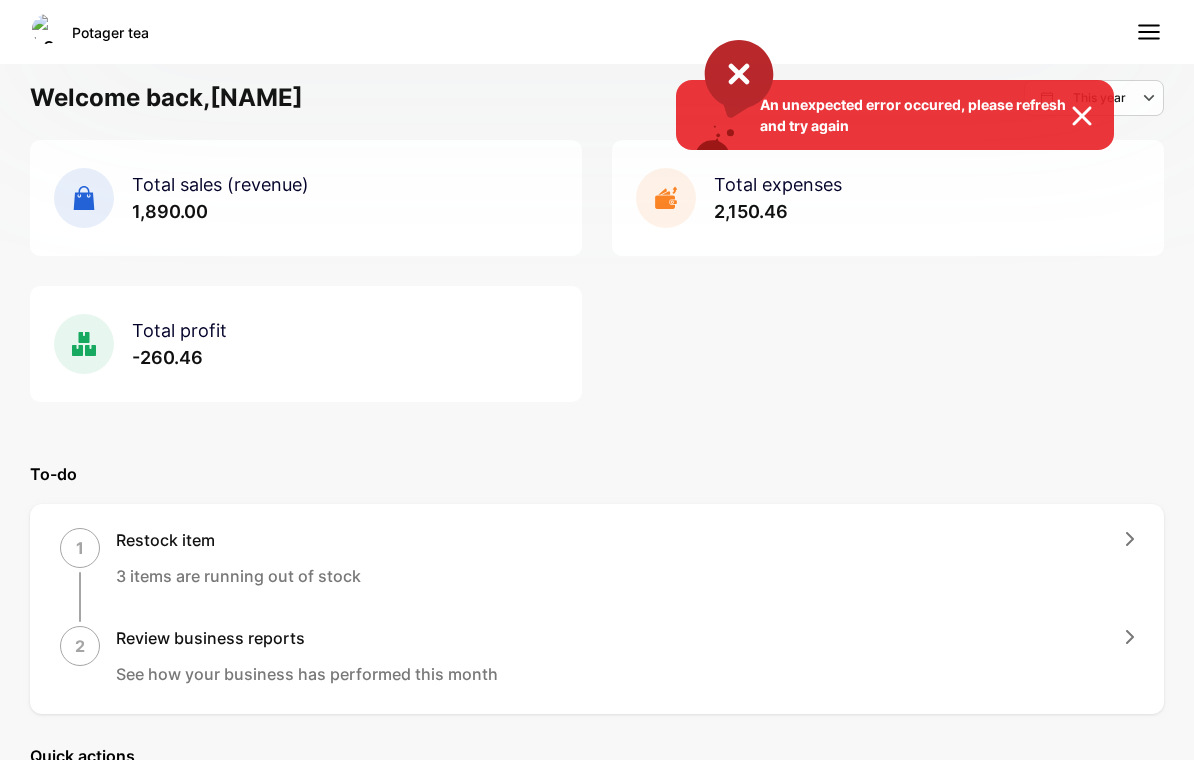 scroll, scrollTop: 0, scrollLeft: 0, axis: both 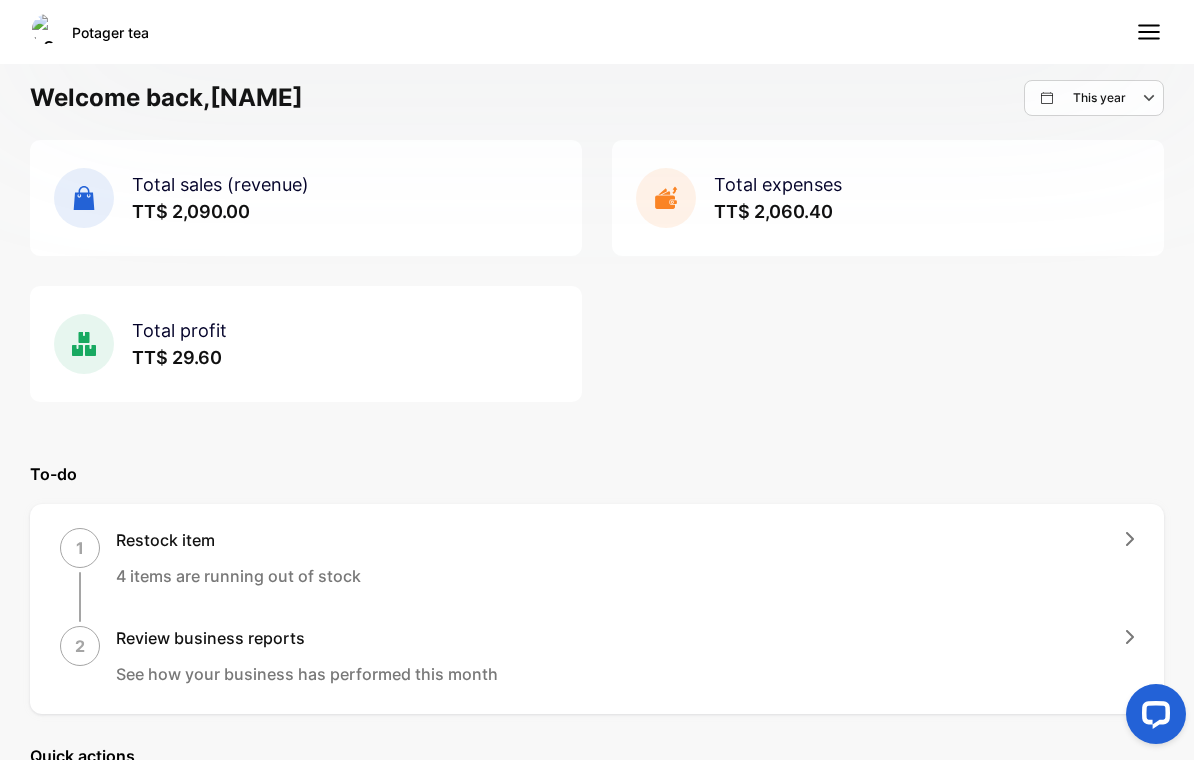 click at bounding box center (1149, 32) 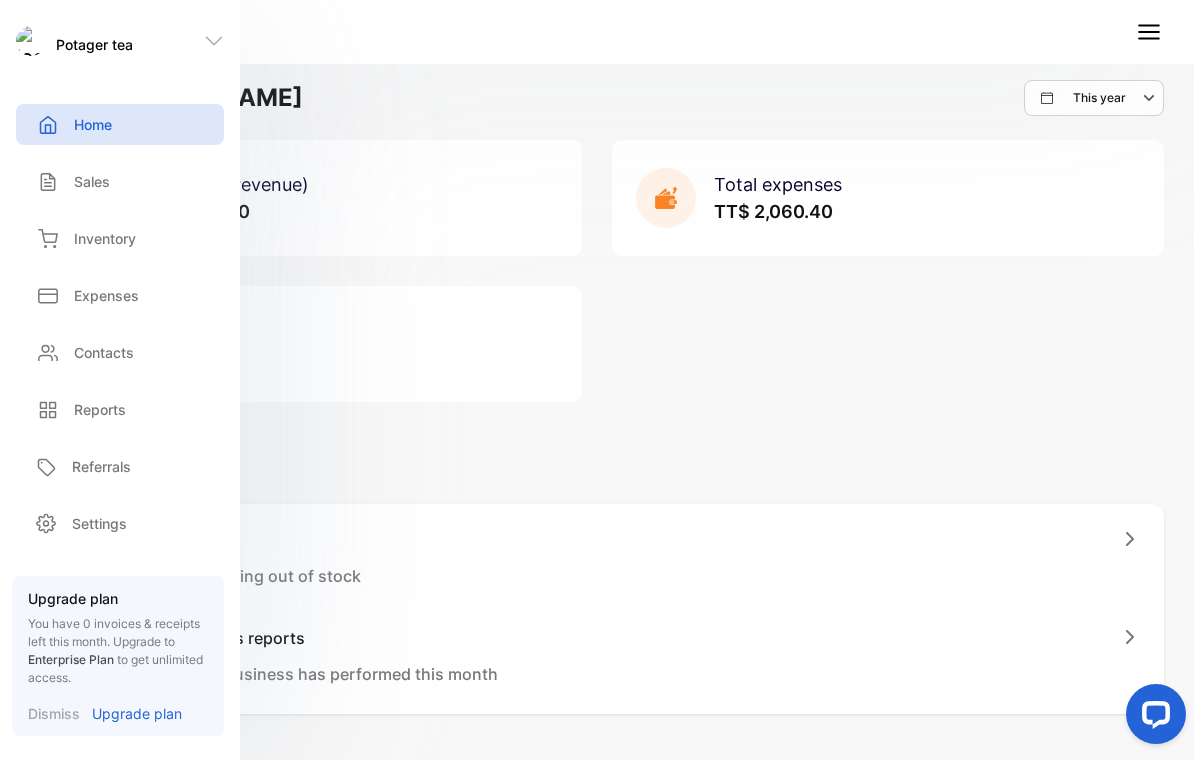 click on "Inventory" at bounding box center (92, 181) 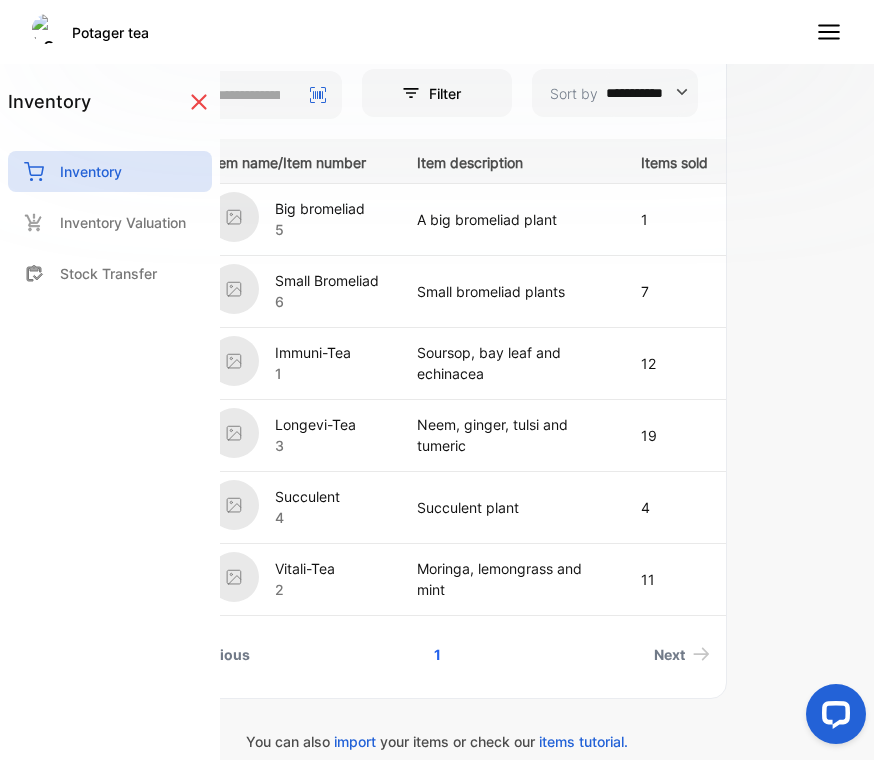 scroll, scrollTop: 532, scrollLeft: 0, axis: vertical 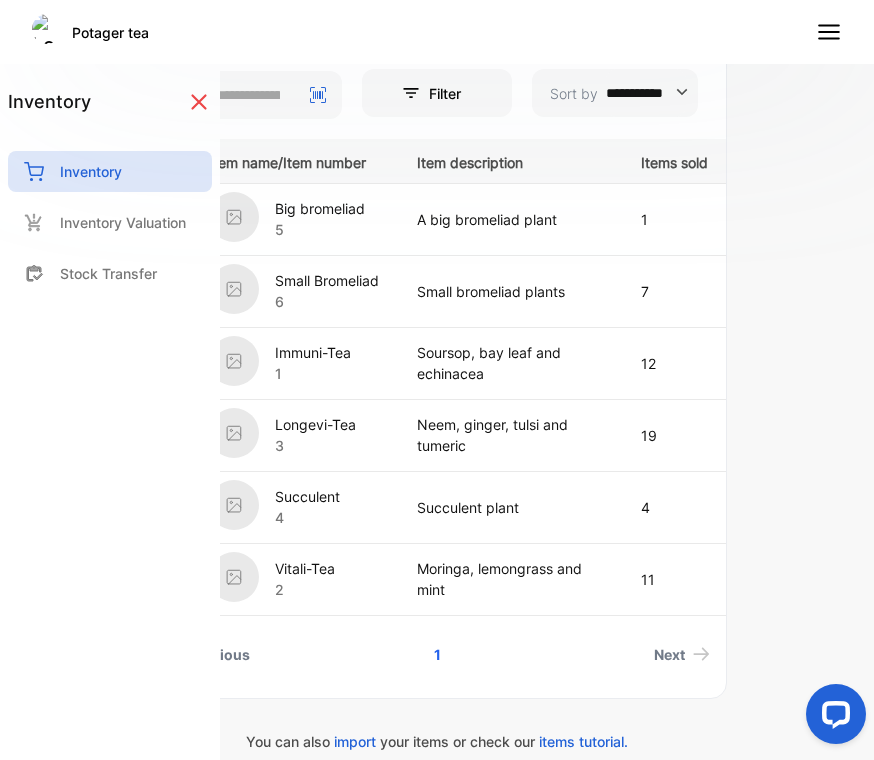 click on "inventory Inventory Inventory Valuation Stock Transfer" at bounding box center [110, 436] 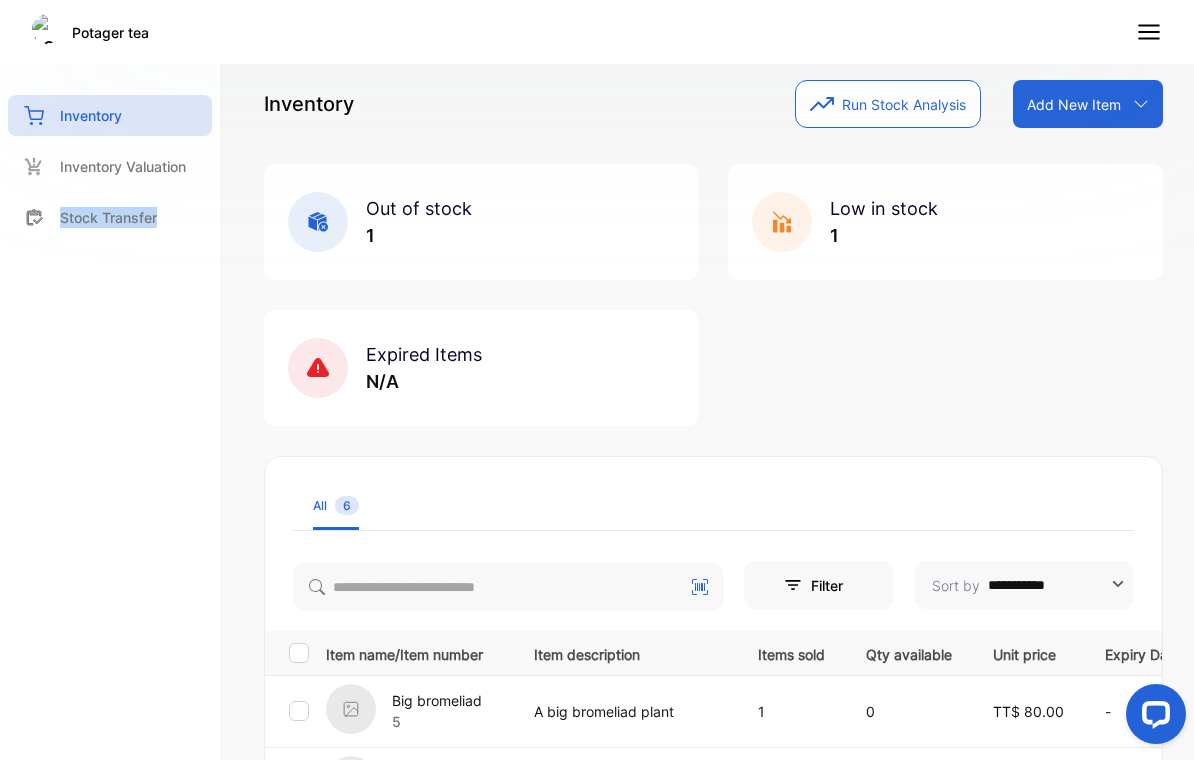 scroll, scrollTop: 0, scrollLeft: 0, axis: both 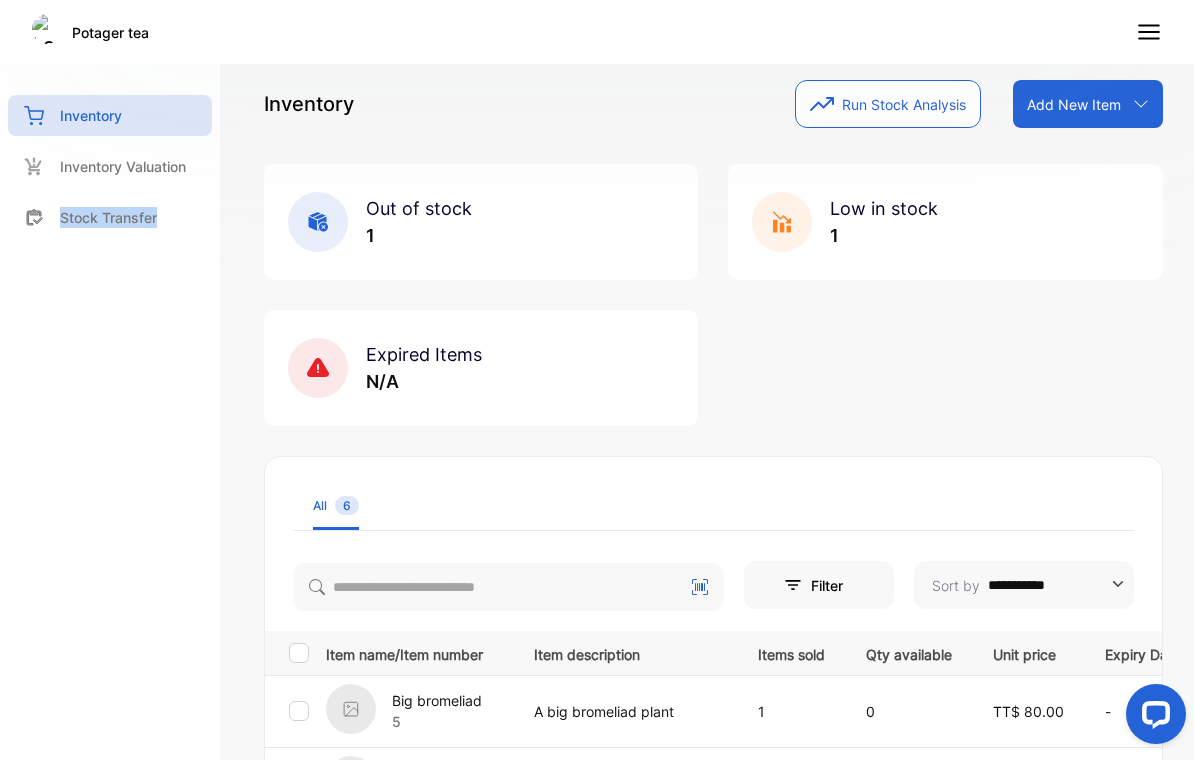 click on "**********" at bounding box center (1055, 585) 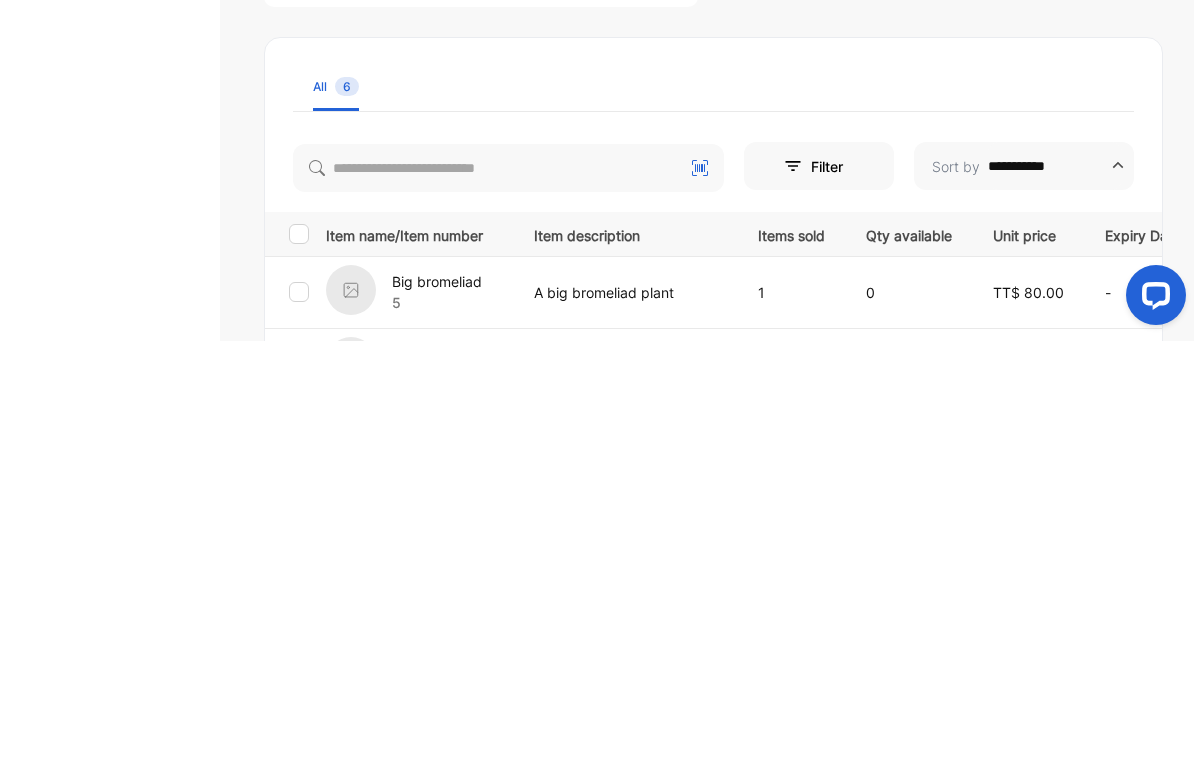 click on "All 6" at bounding box center [713, 506] 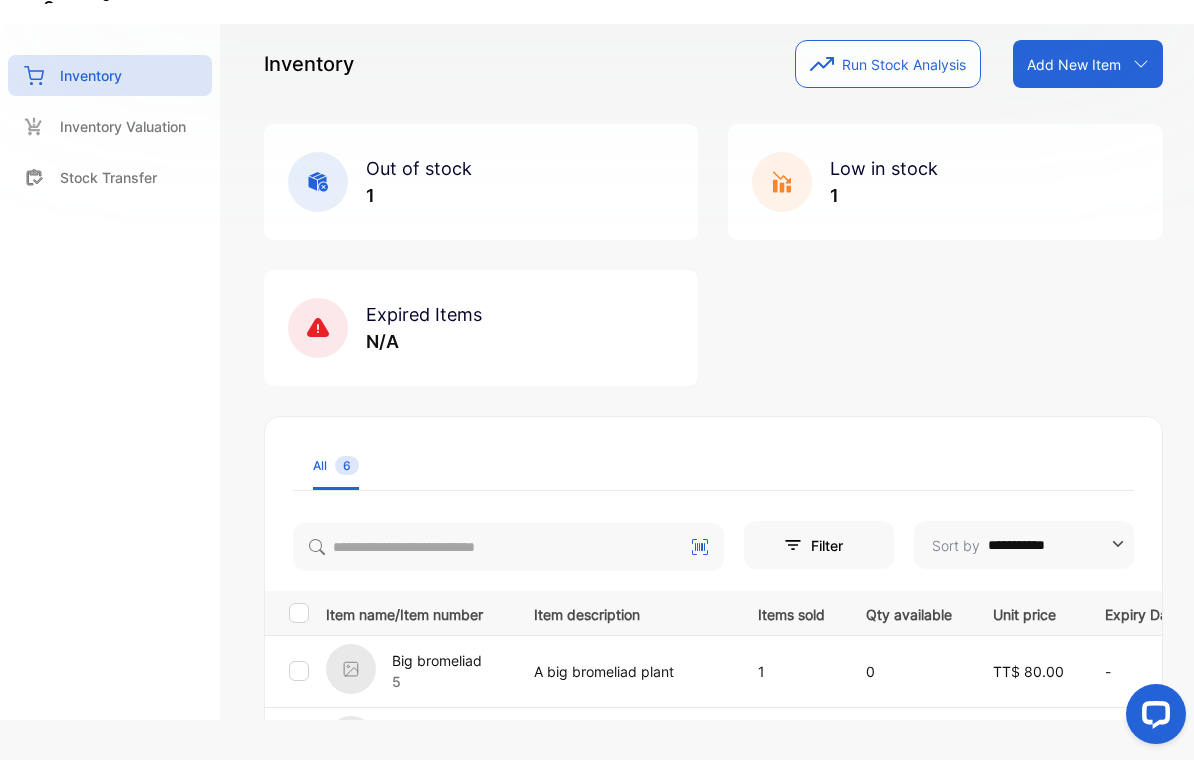 scroll, scrollTop: 0, scrollLeft: 0, axis: both 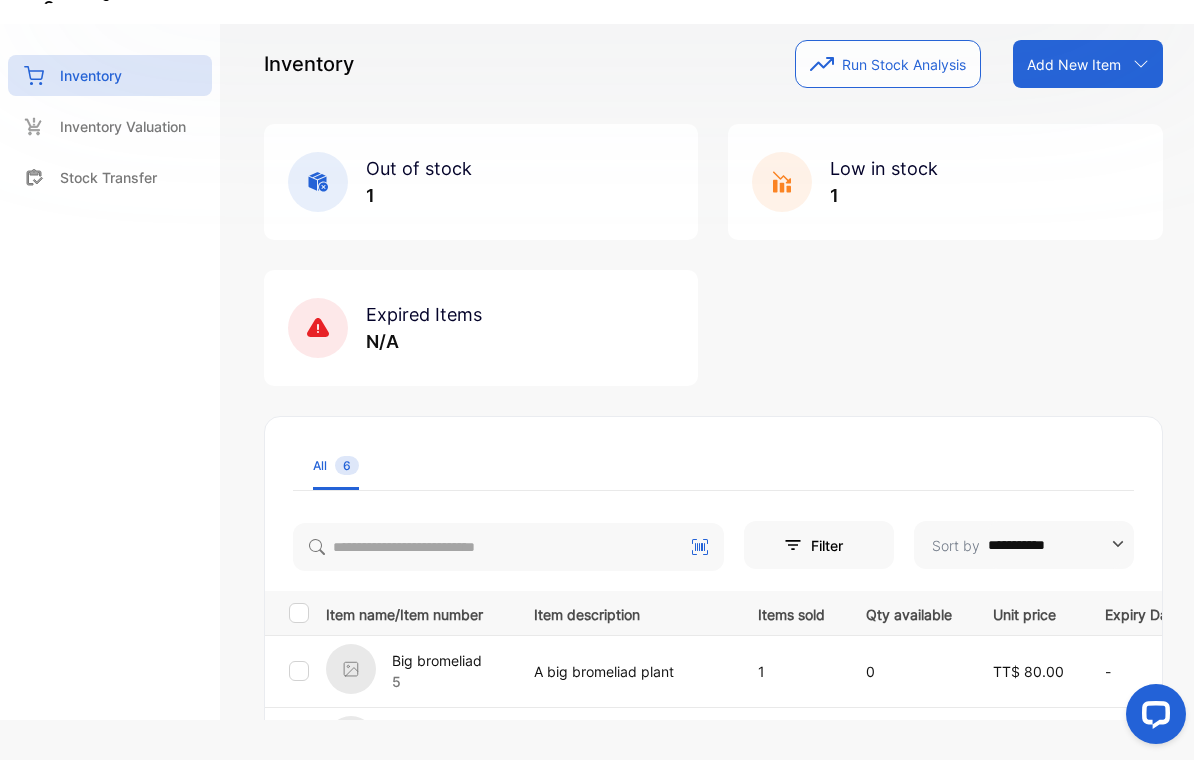 click on "Filter" at bounding box center (819, 545) 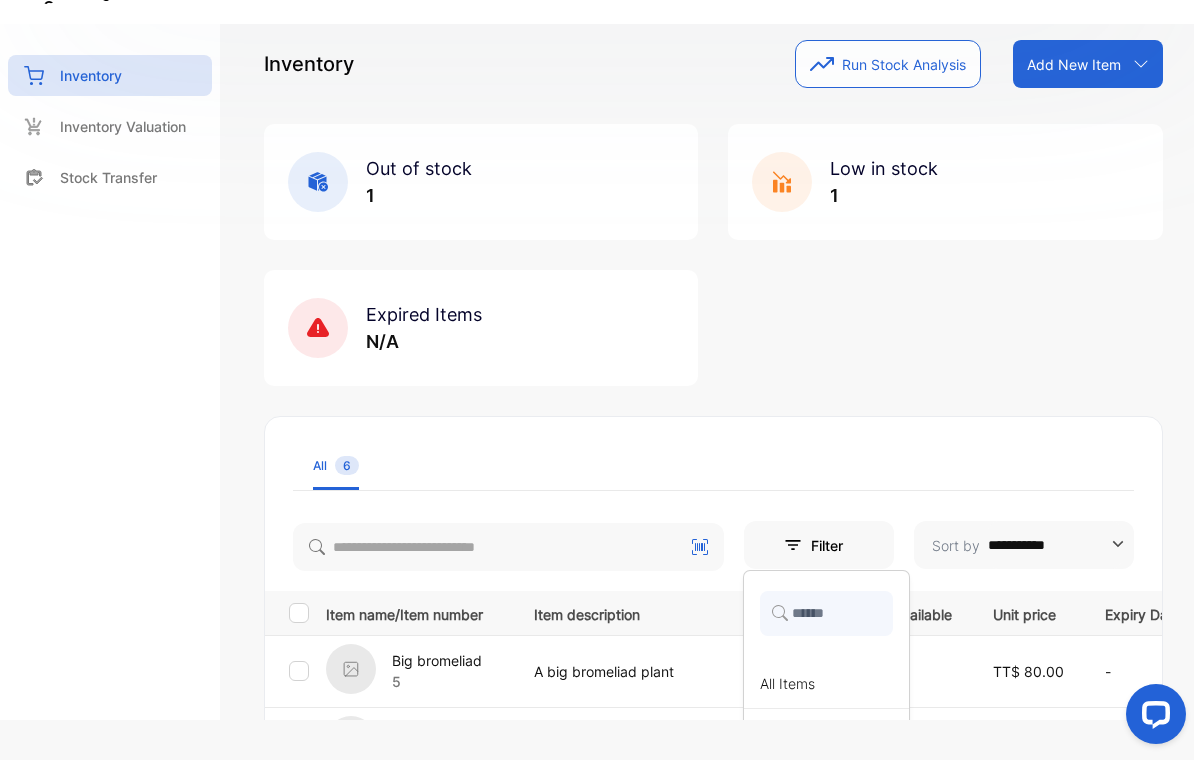 click on "Filter" at bounding box center (819, 545) 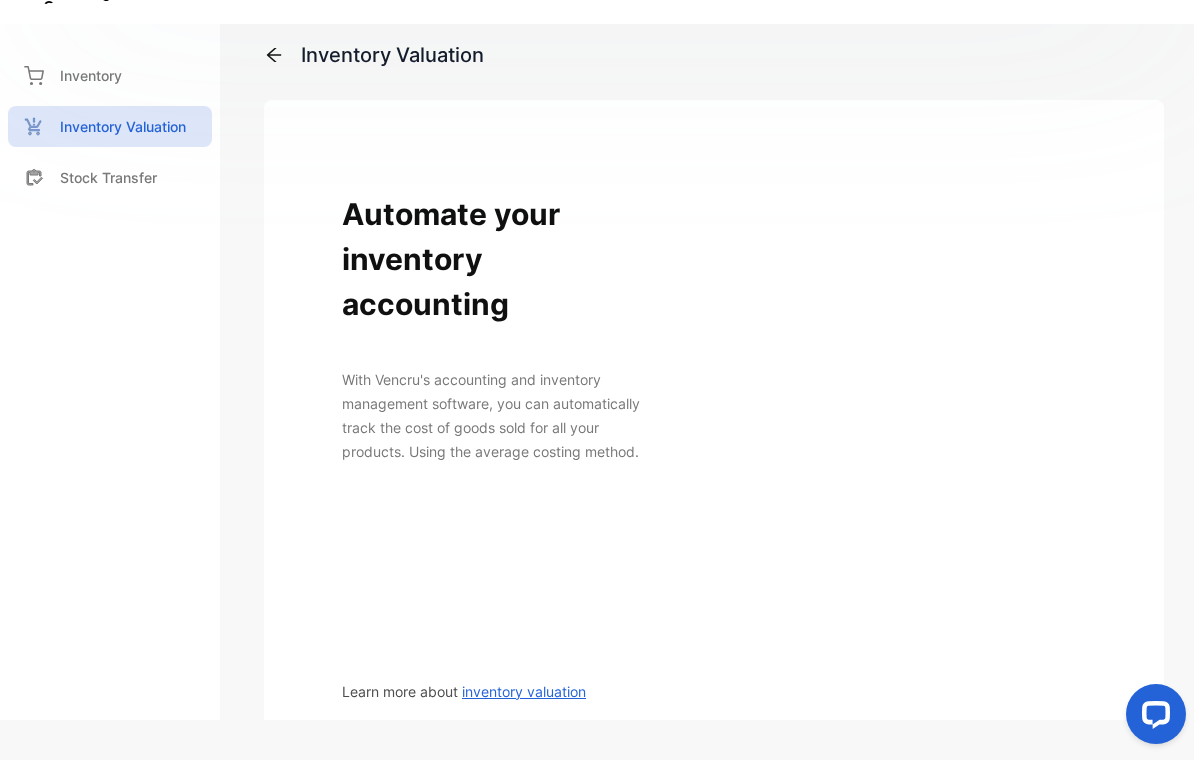 click on "Inventory Valuation" at bounding box center [123, 126] 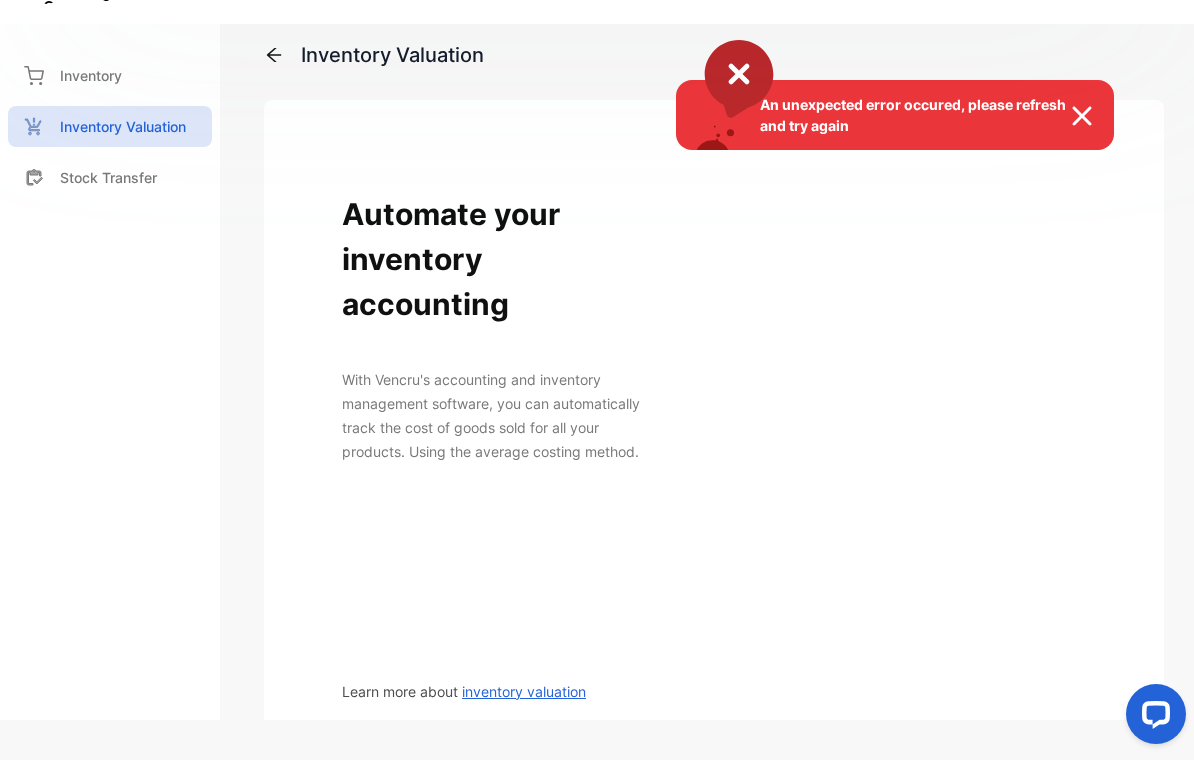 click on "An unexpected error occured, please refresh and try again" at bounding box center (597, 380) 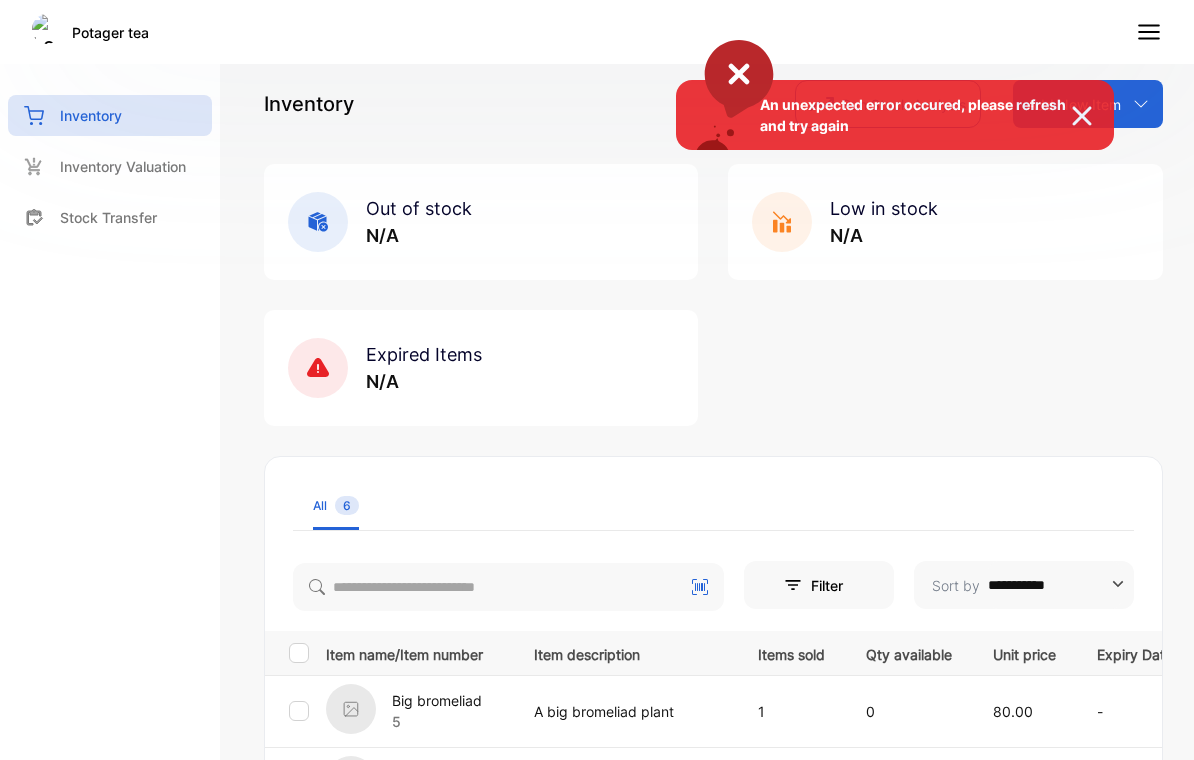 scroll, scrollTop: 0, scrollLeft: 0, axis: both 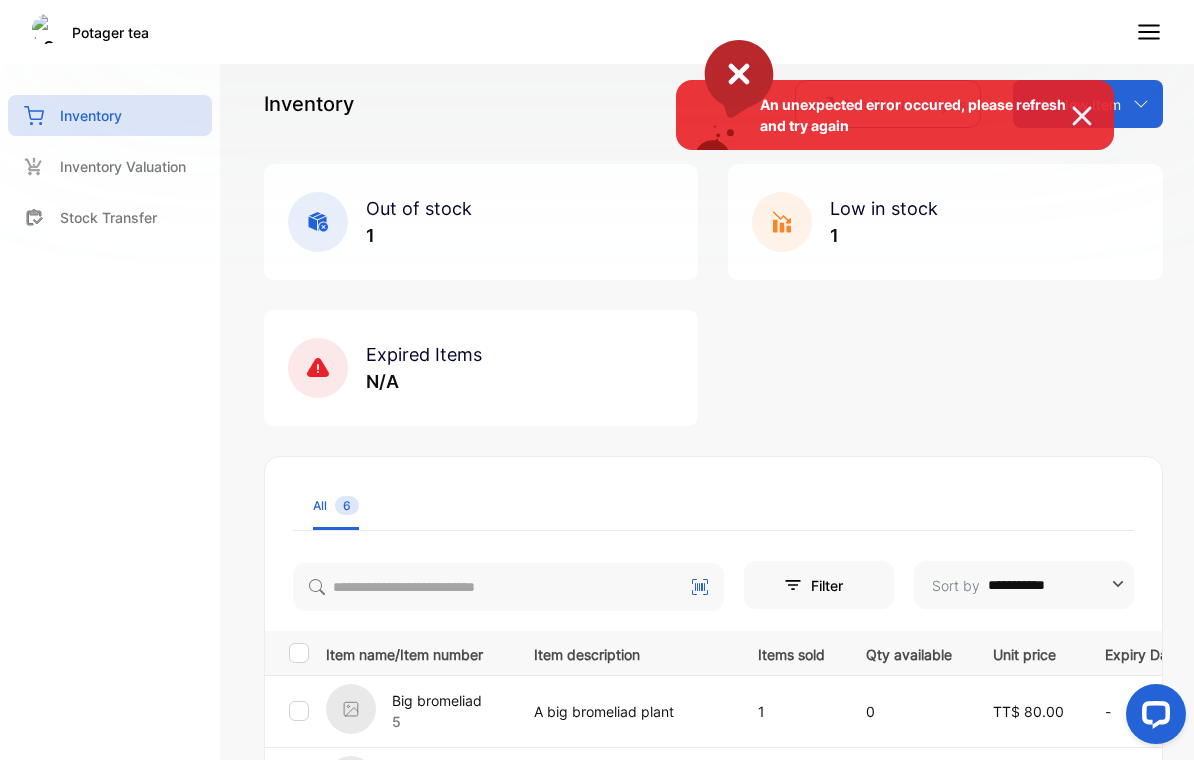 click at bounding box center [1092, 116] 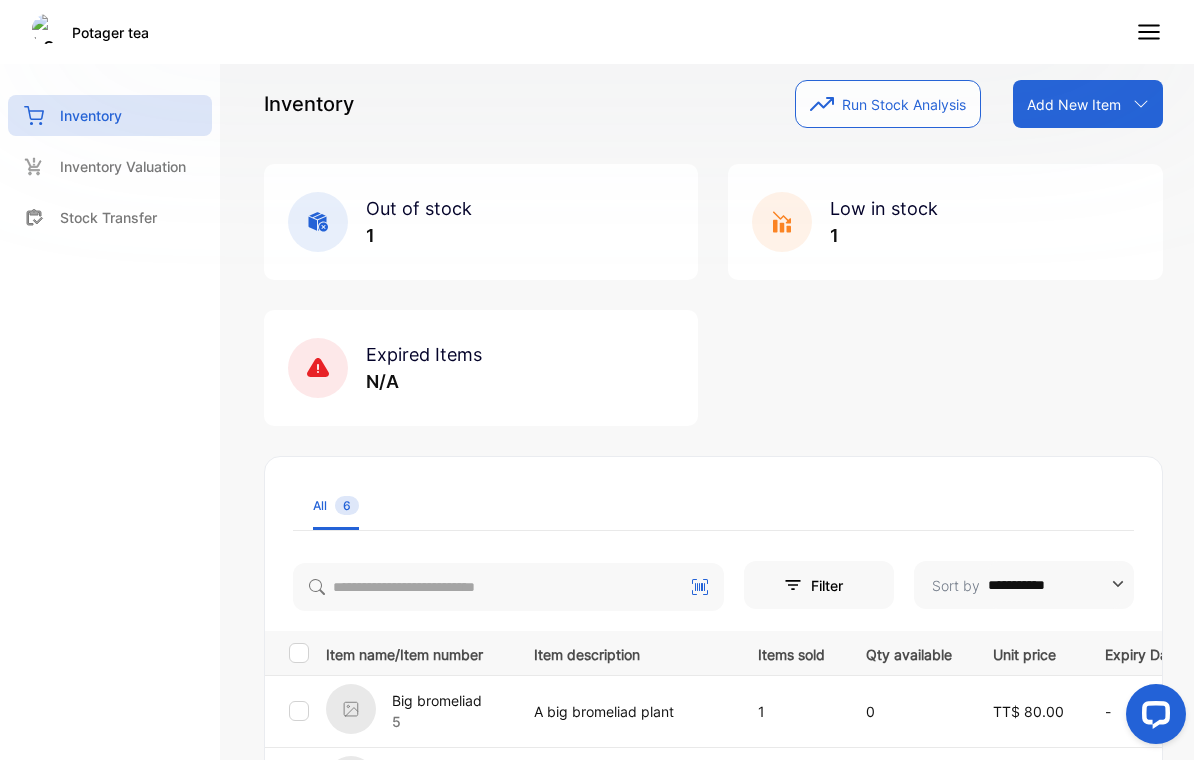 click at bounding box center [1149, 32] 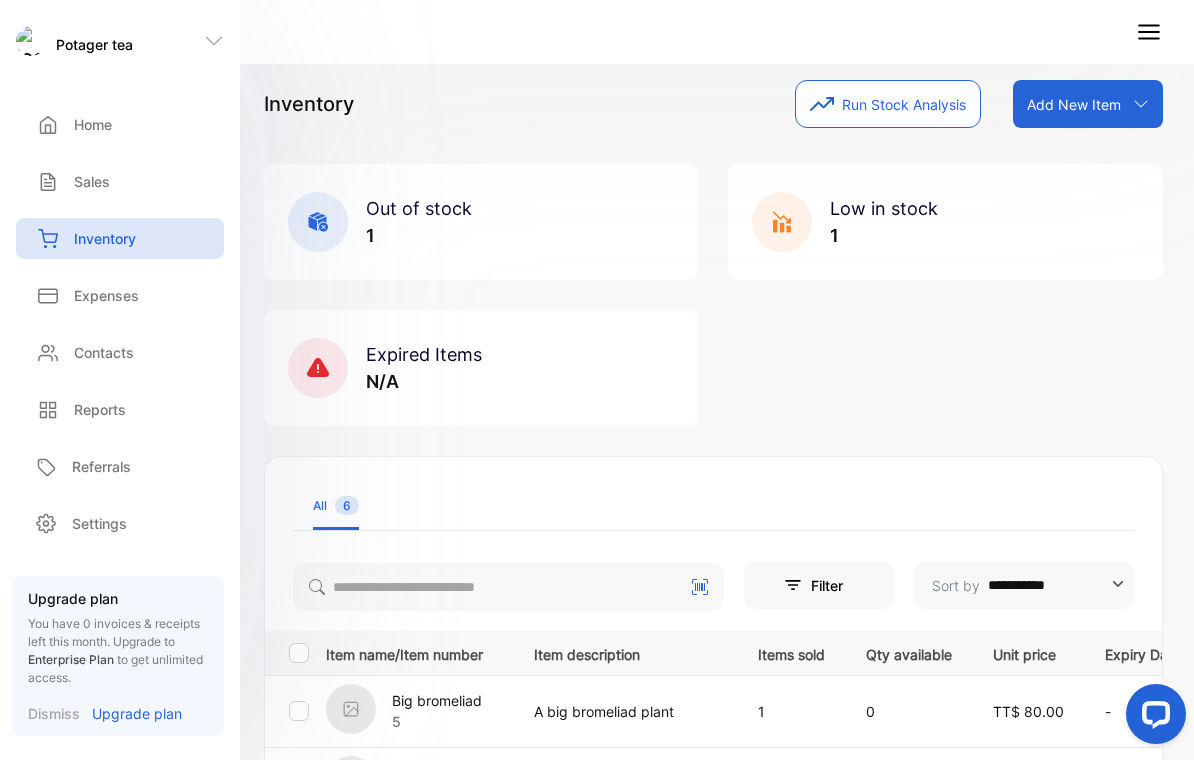 click on "Sales" at bounding box center (93, 124) 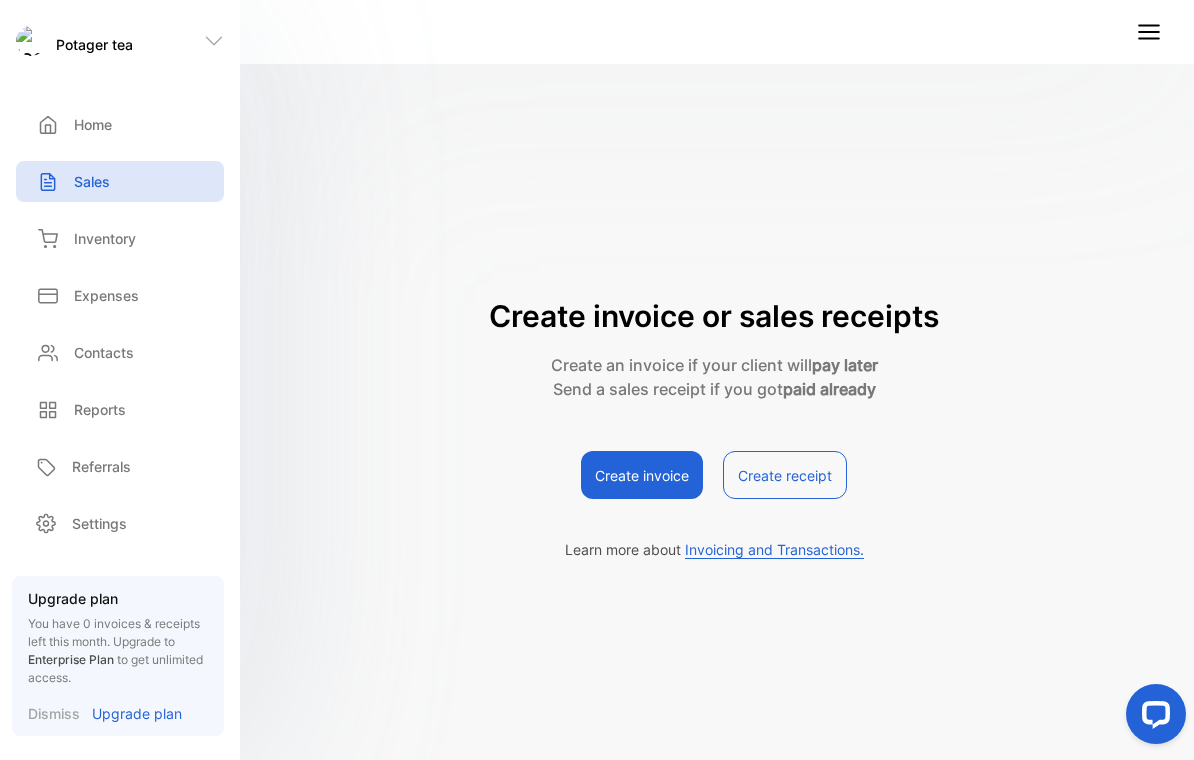 click on "Reports" at bounding box center (120, 124) 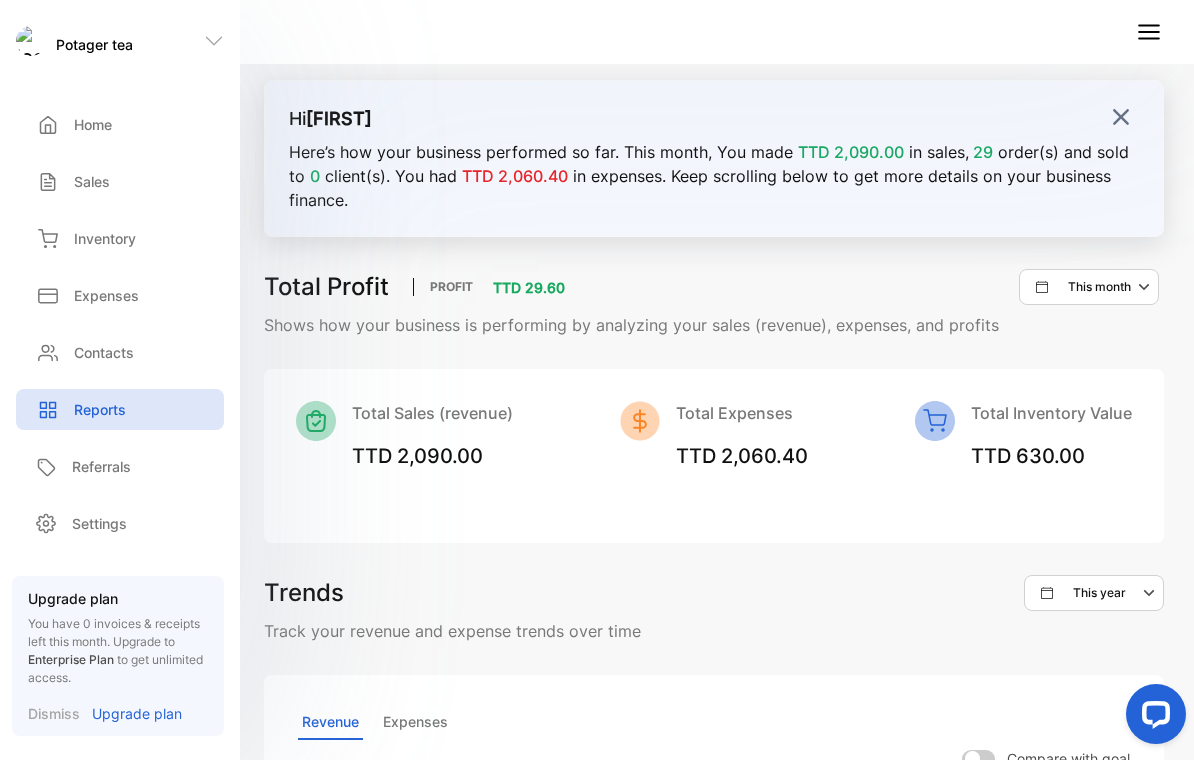 click on "This month" at bounding box center [1099, 287] 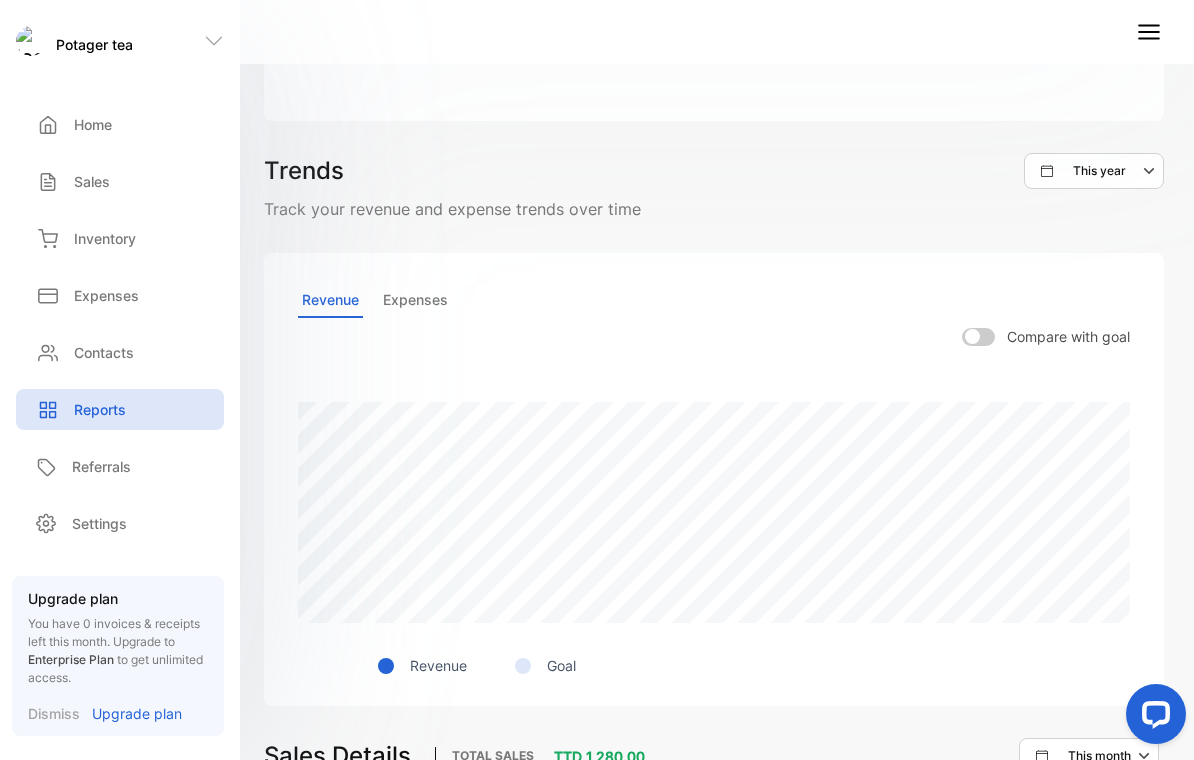 scroll, scrollTop: 446, scrollLeft: 0, axis: vertical 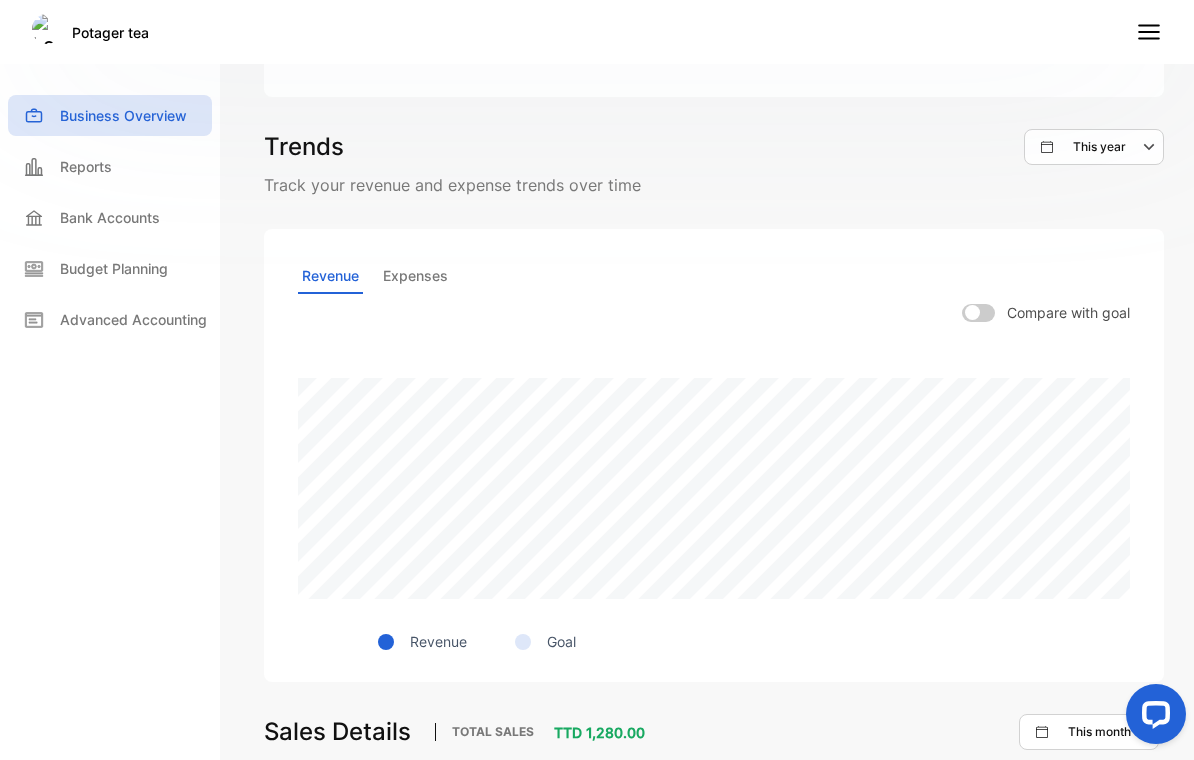 click at bounding box center [1149, 26] 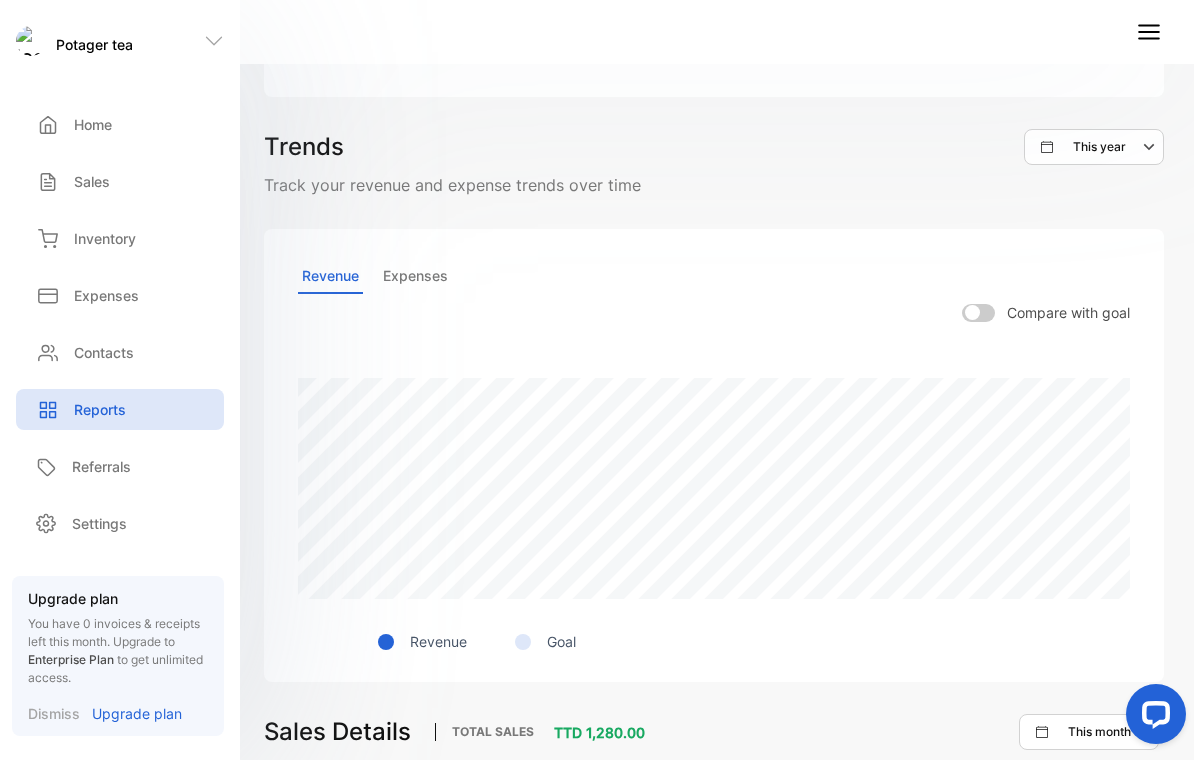 click at bounding box center (1149, 32) 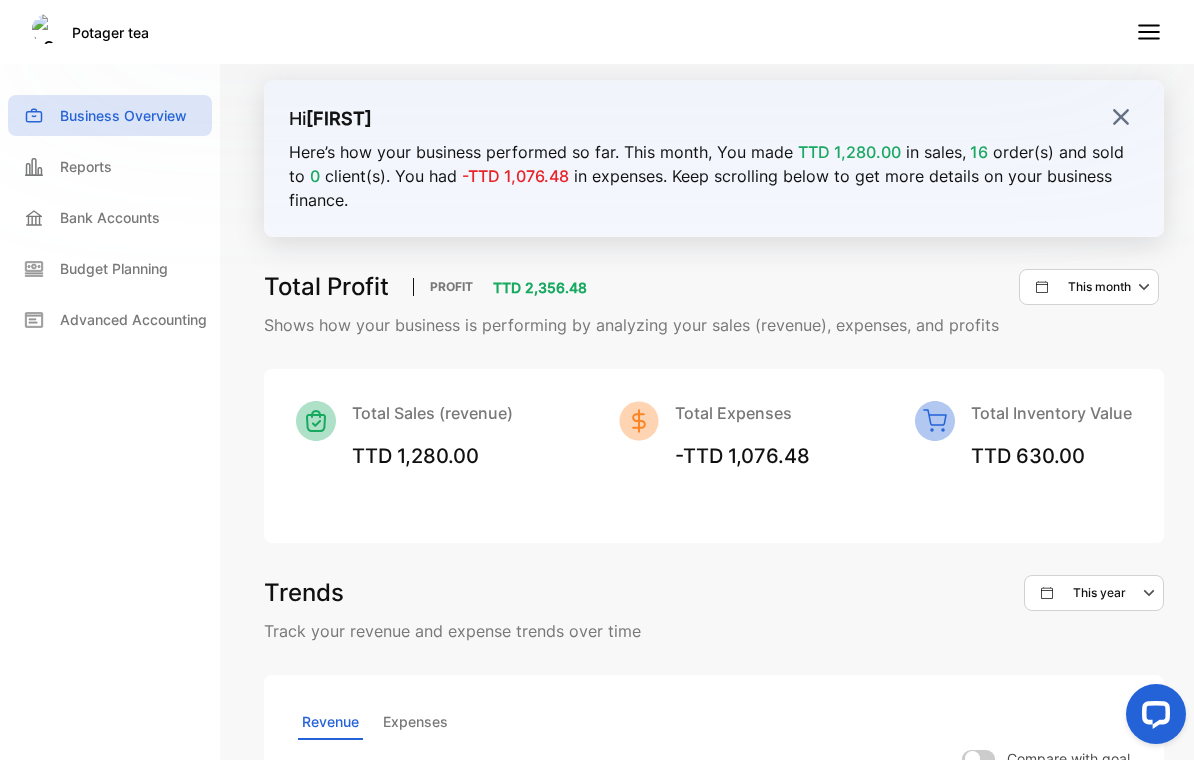 scroll, scrollTop: 0, scrollLeft: 0, axis: both 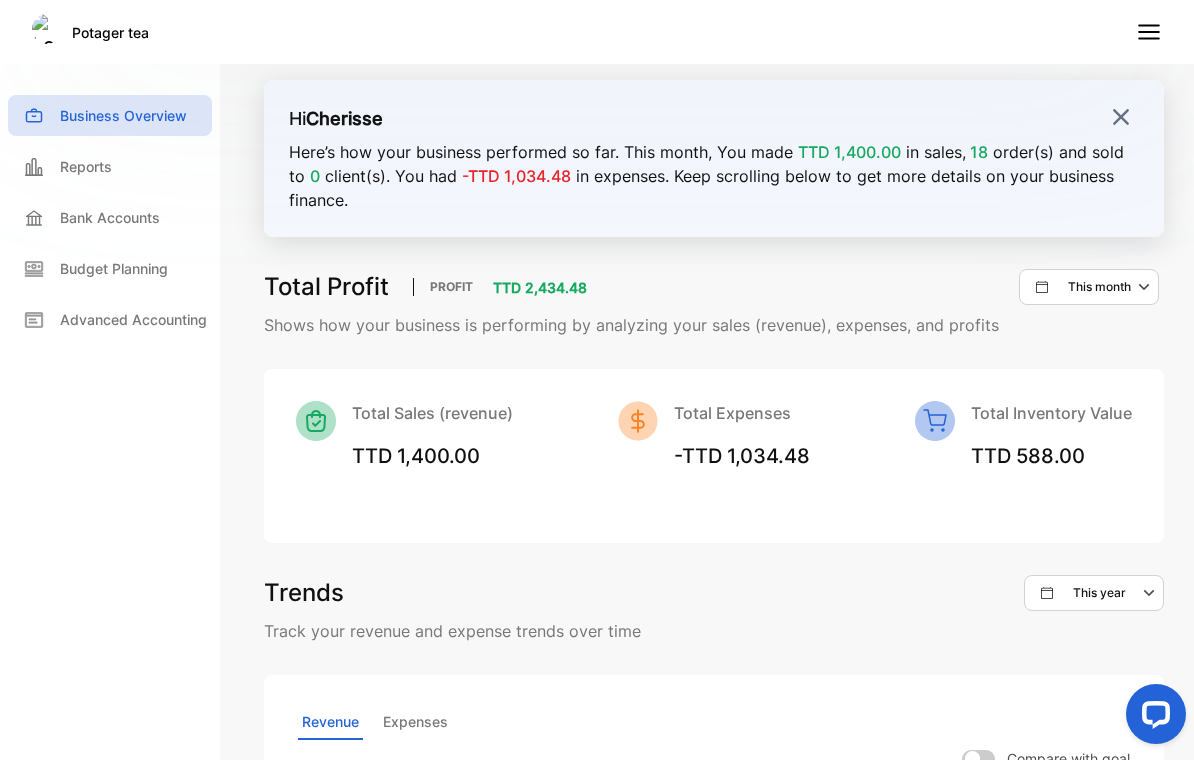 click at bounding box center [1121, 117] 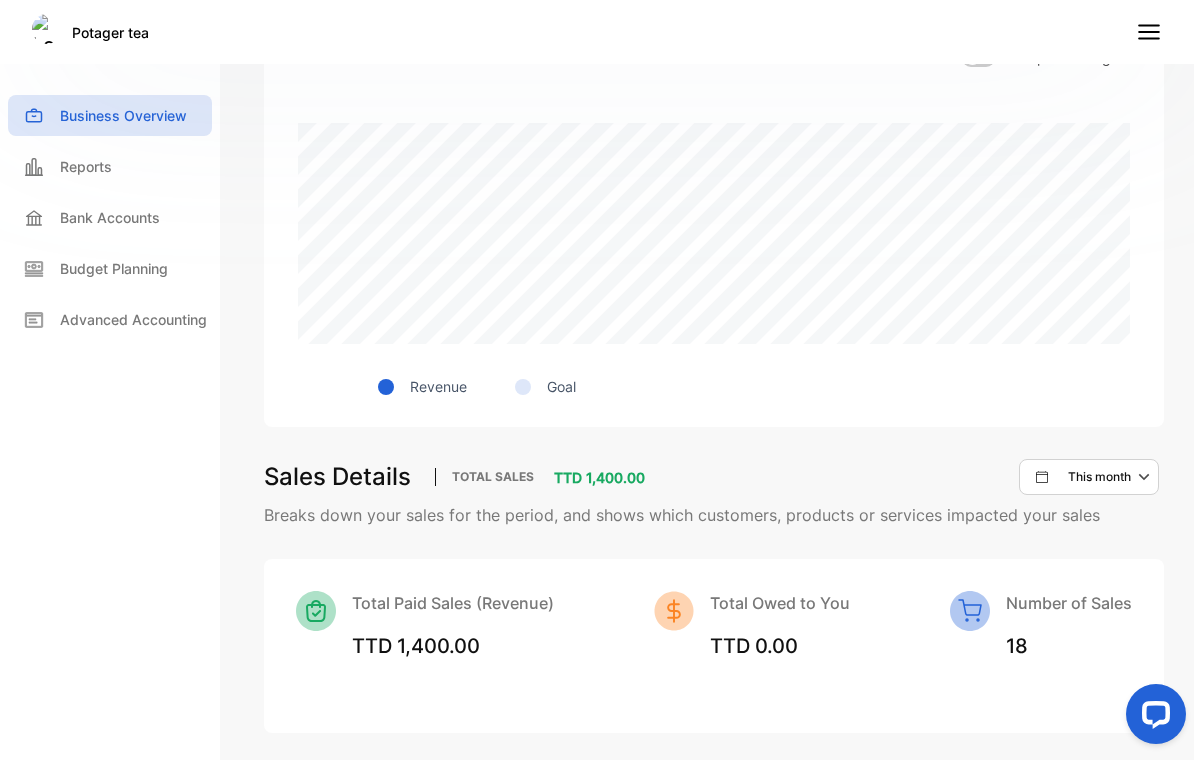 scroll, scrollTop: 545, scrollLeft: 0, axis: vertical 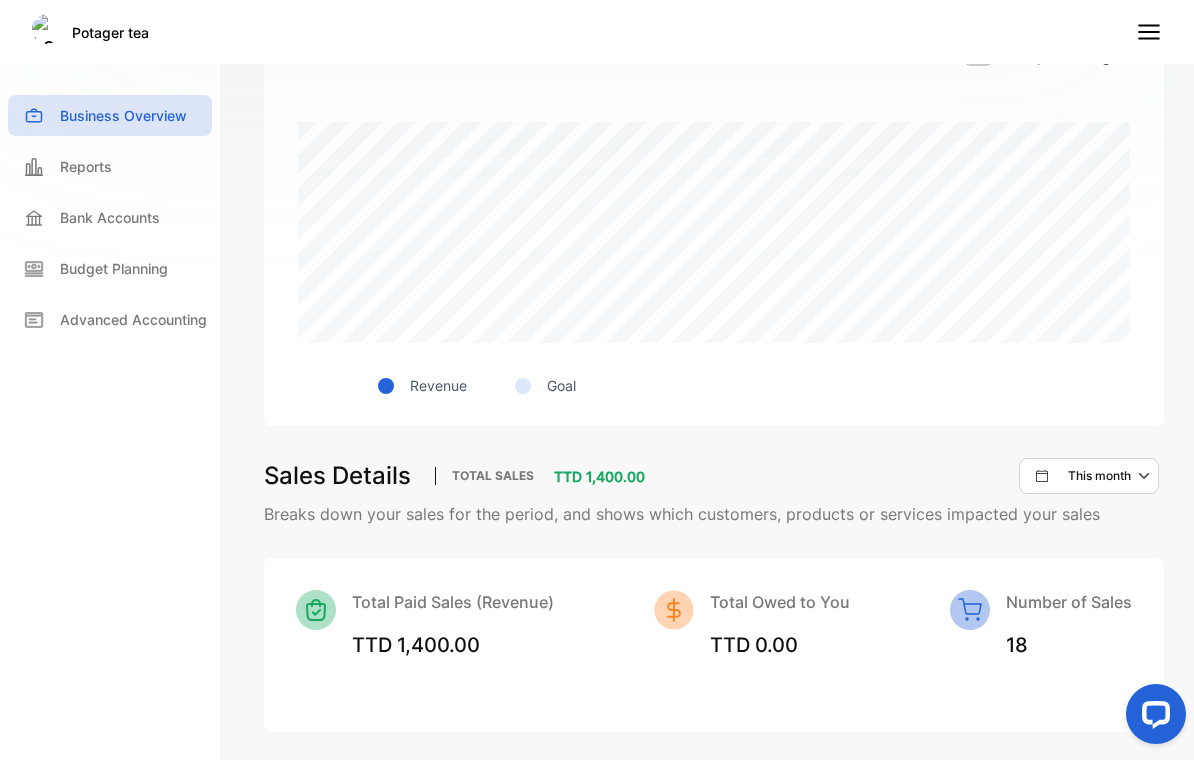 click on "Potager tea" at bounding box center [597, 32] 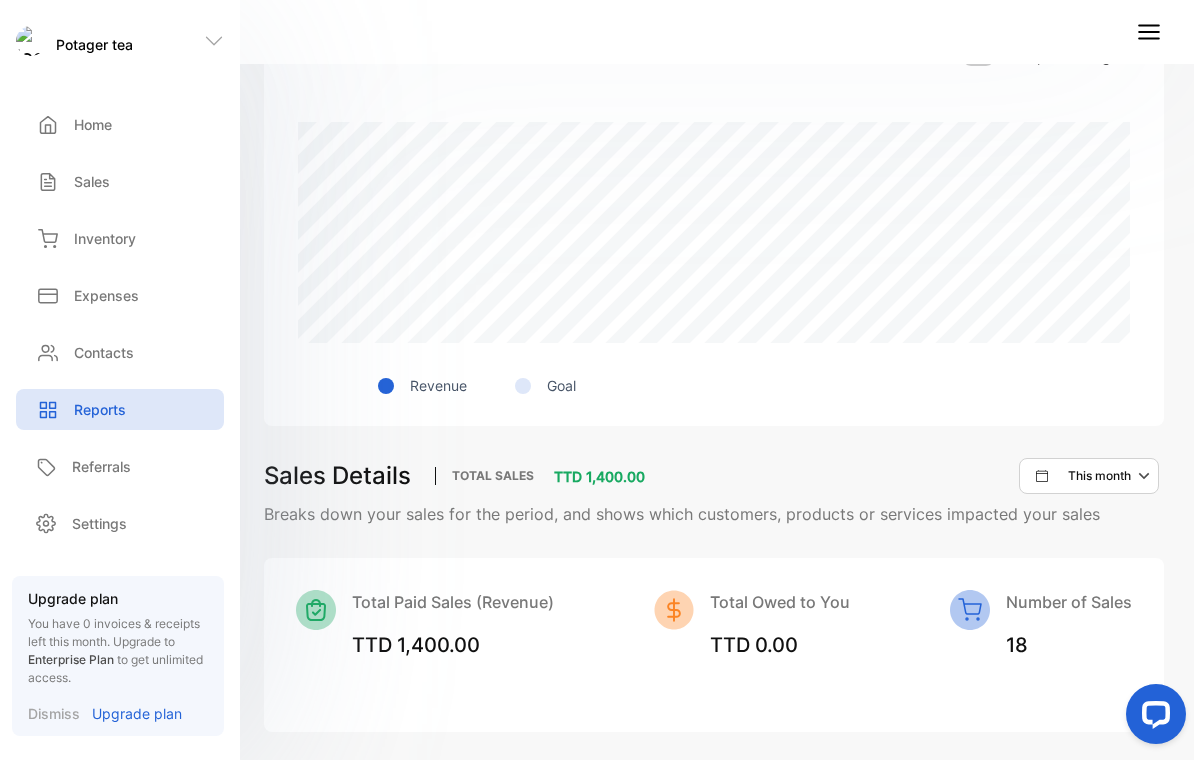 click on "Inventory" at bounding box center (120, 124) 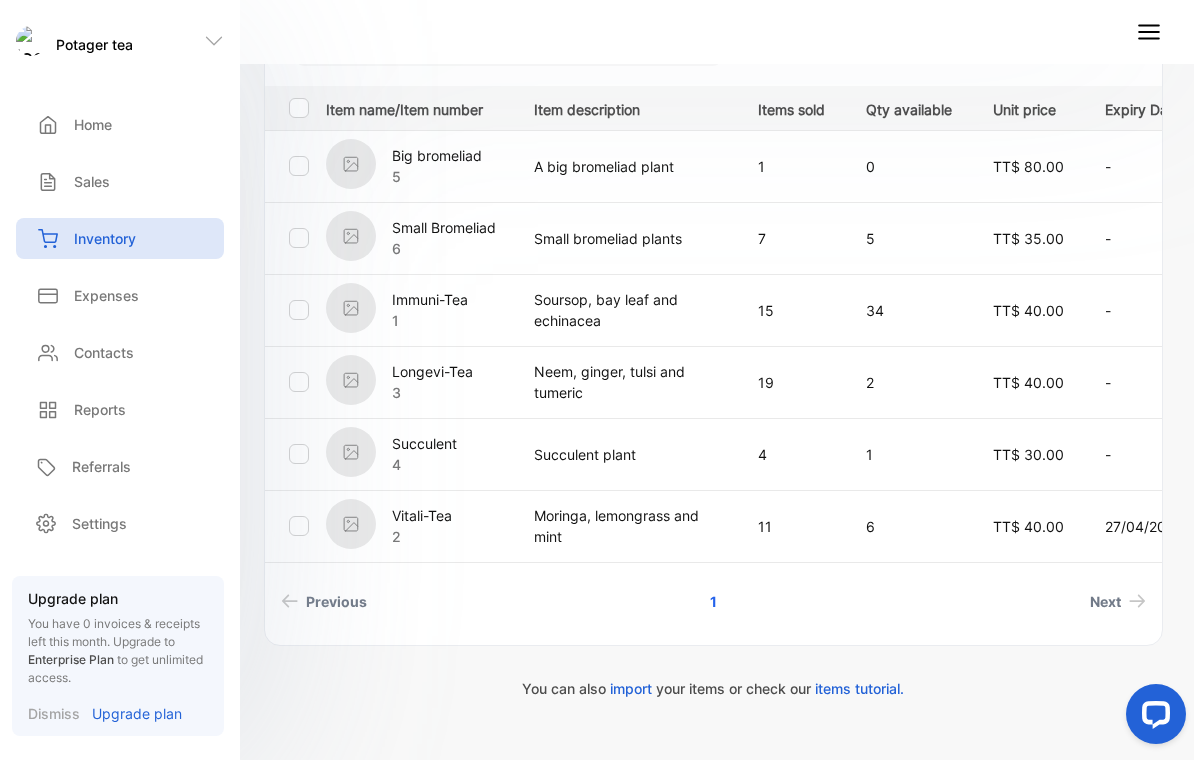 click on "Referrals Referrals Settings Settings" at bounding box center (120, 495) 